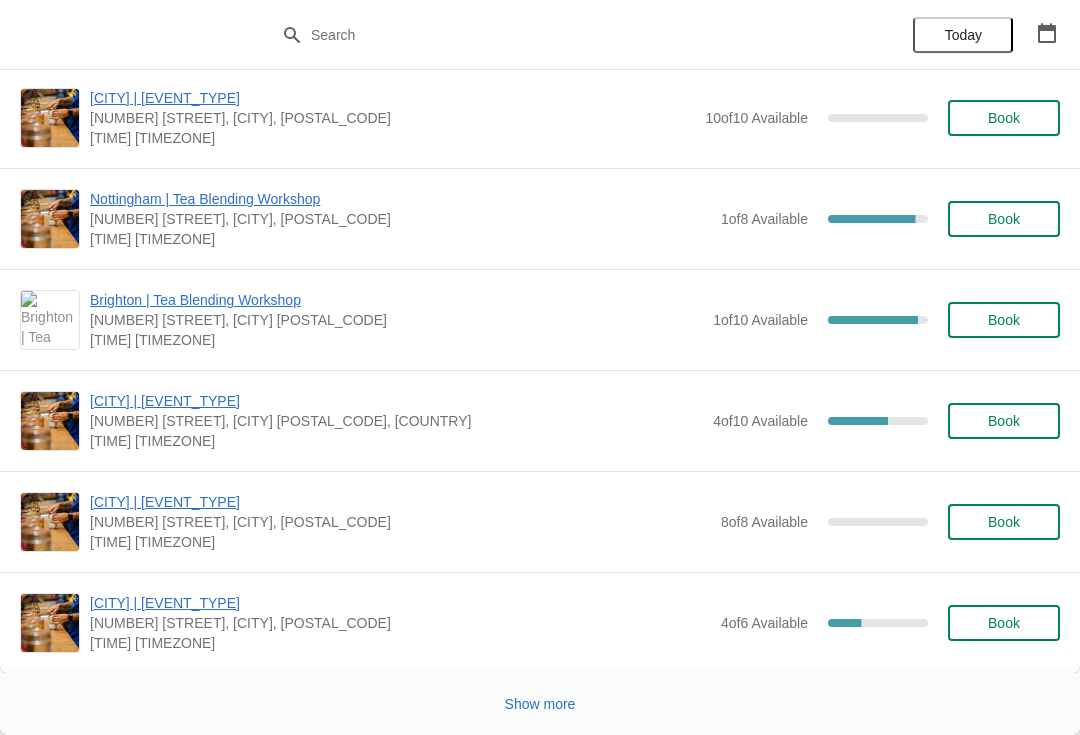 scroll, scrollTop: 2345, scrollLeft: 0, axis: vertical 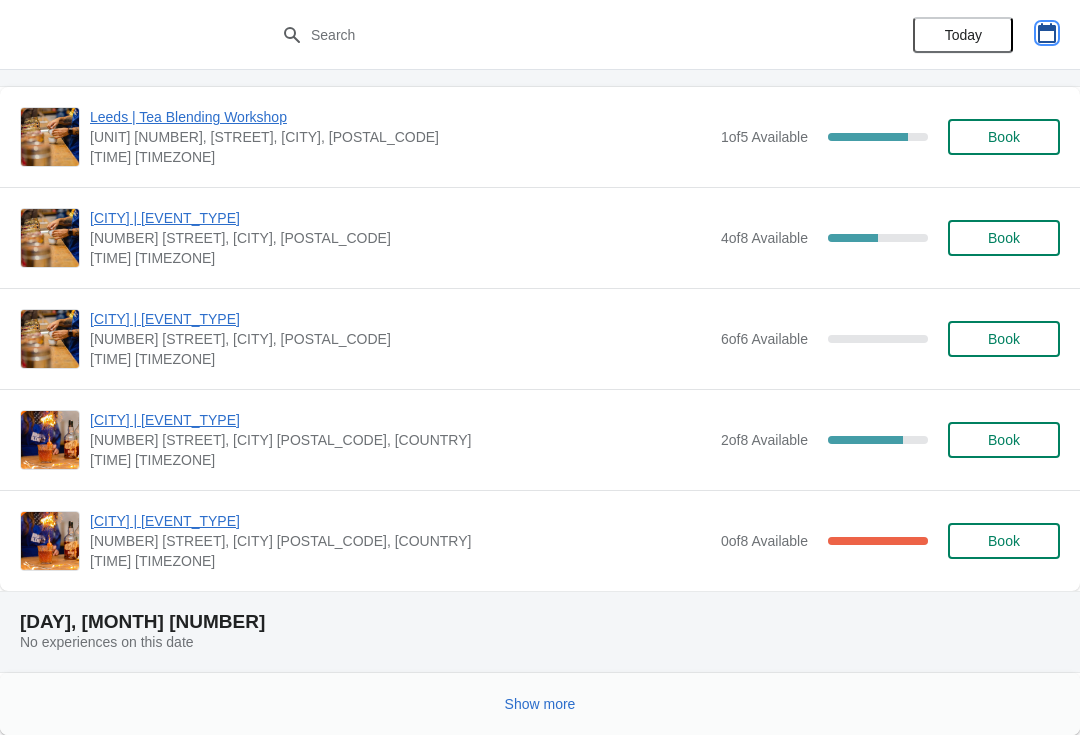 click 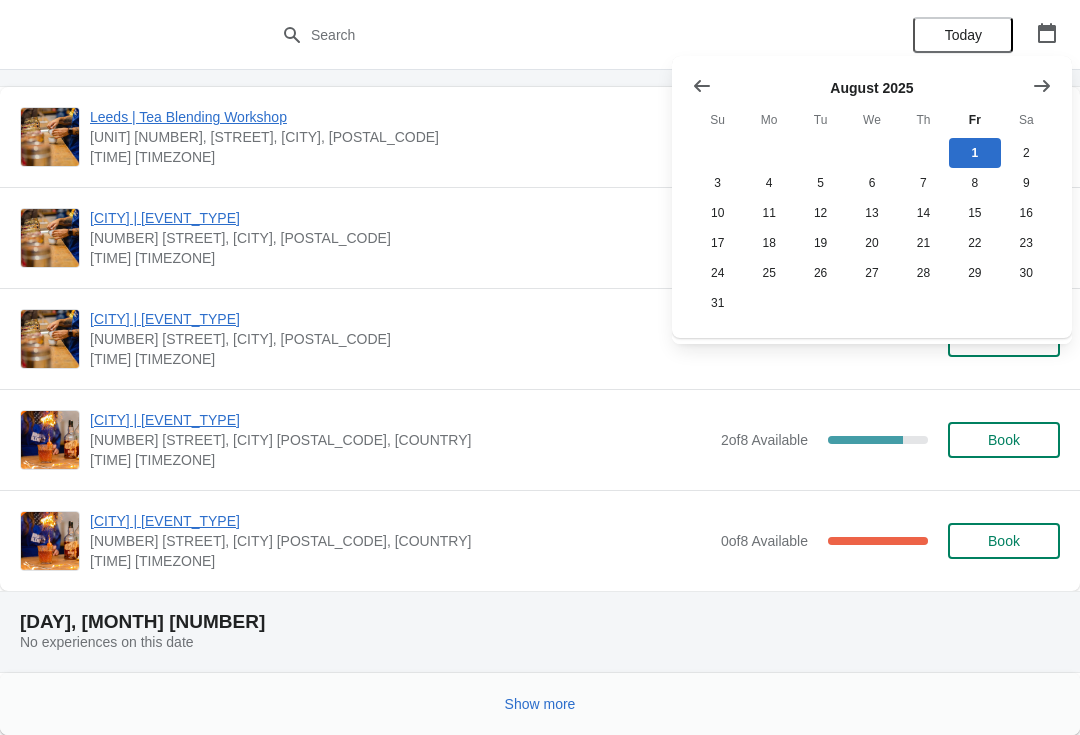 click 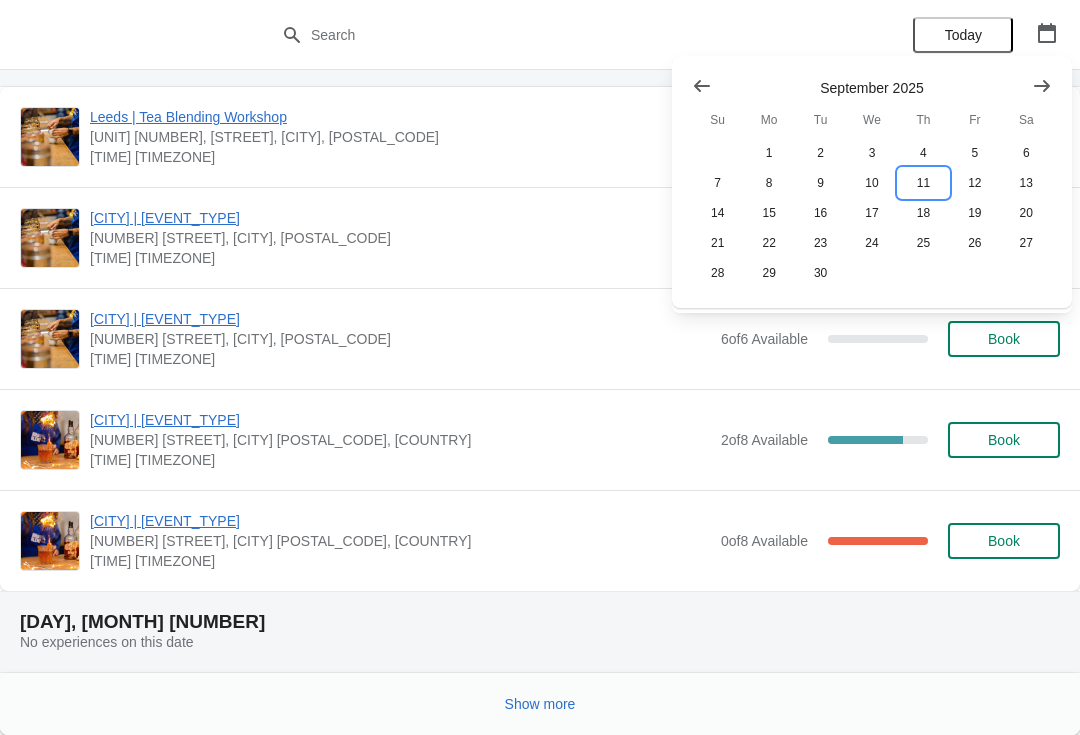 click on "11" at bounding box center [923, 183] 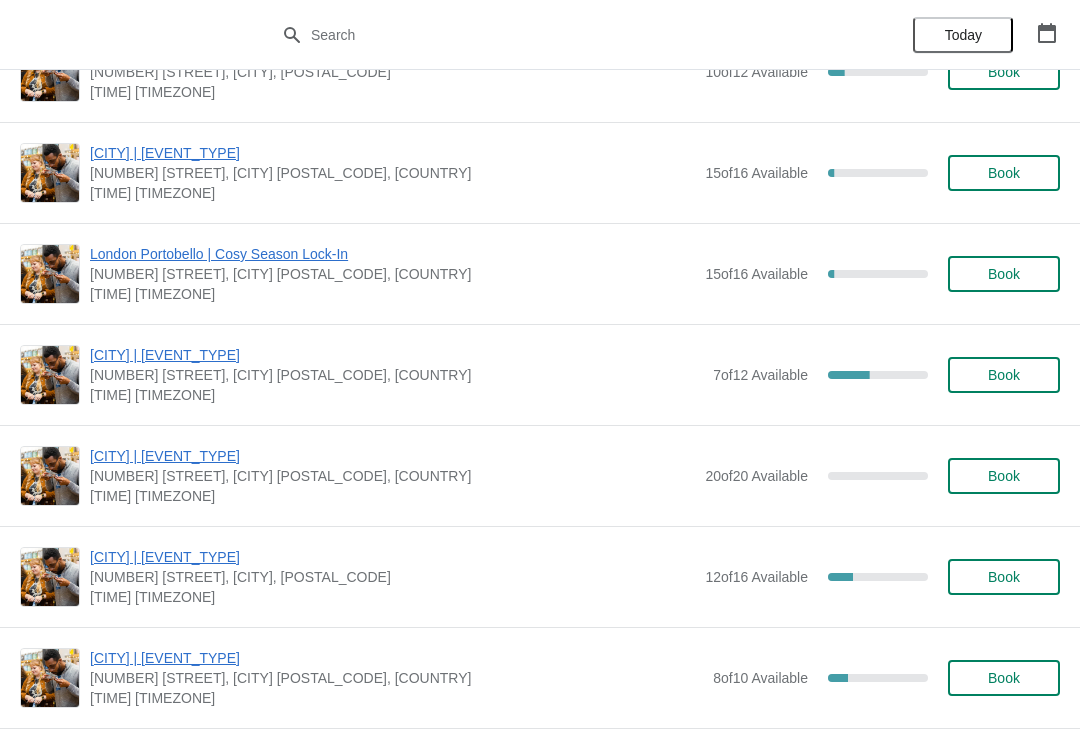 scroll, scrollTop: 1199, scrollLeft: 0, axis: vertical 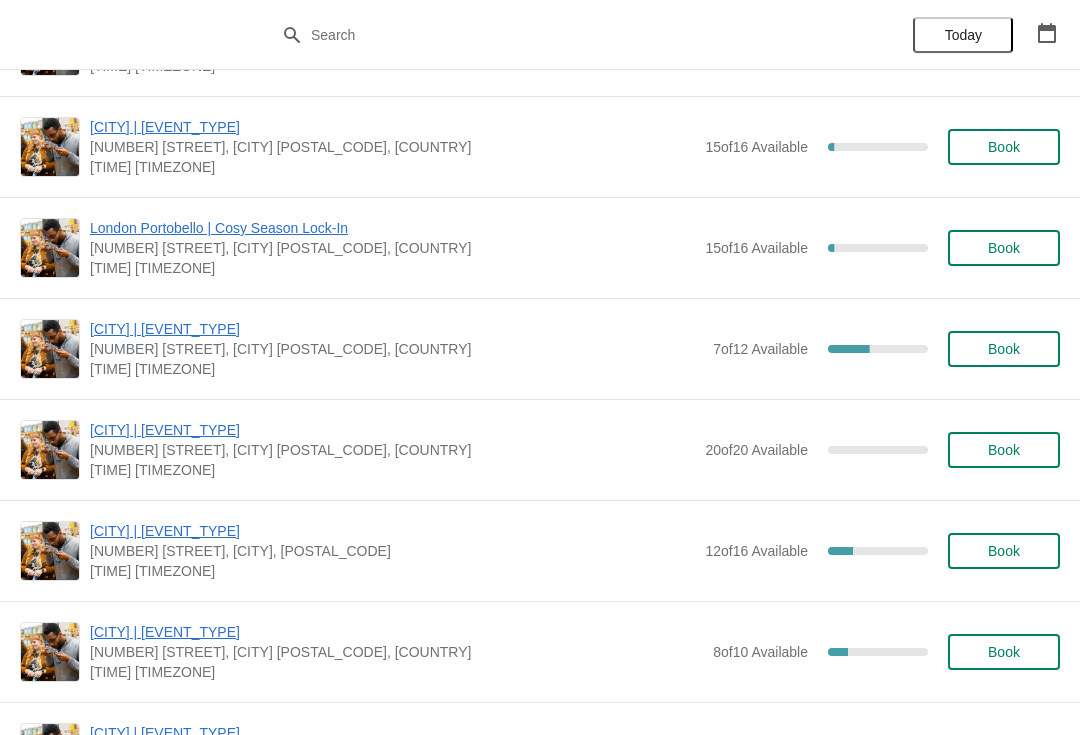 click on "Book" at bounding box center [1004, 450] 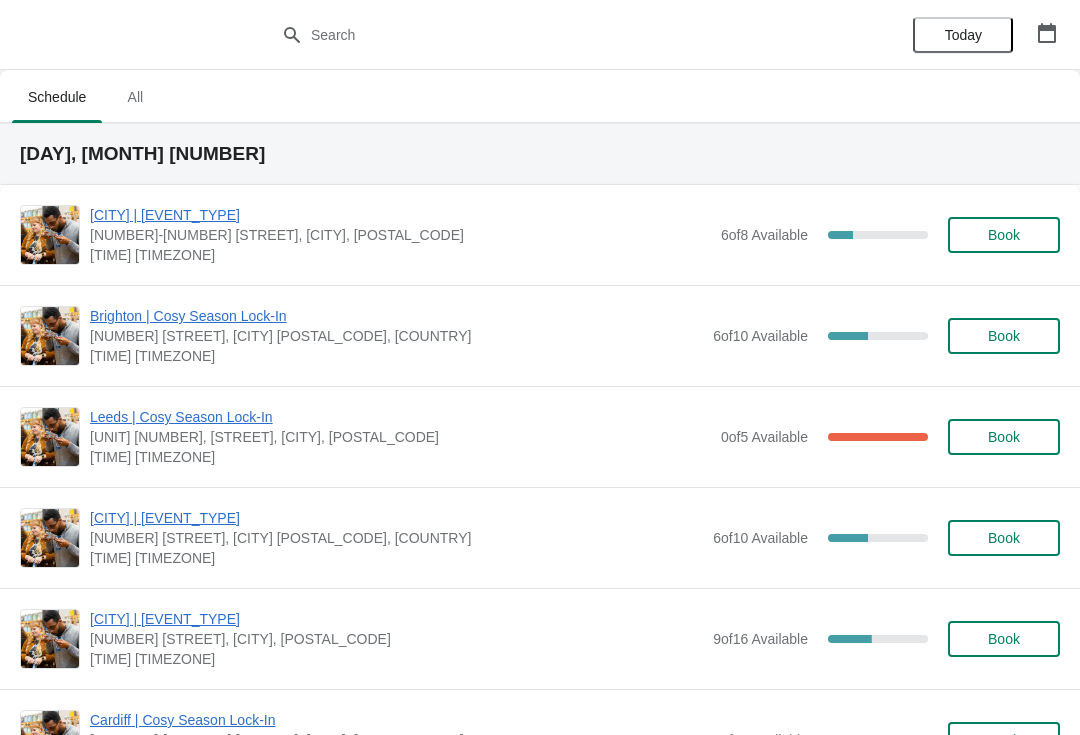 scroll, scrollTop: 1199, scrollLeft: 0, axis: vertical 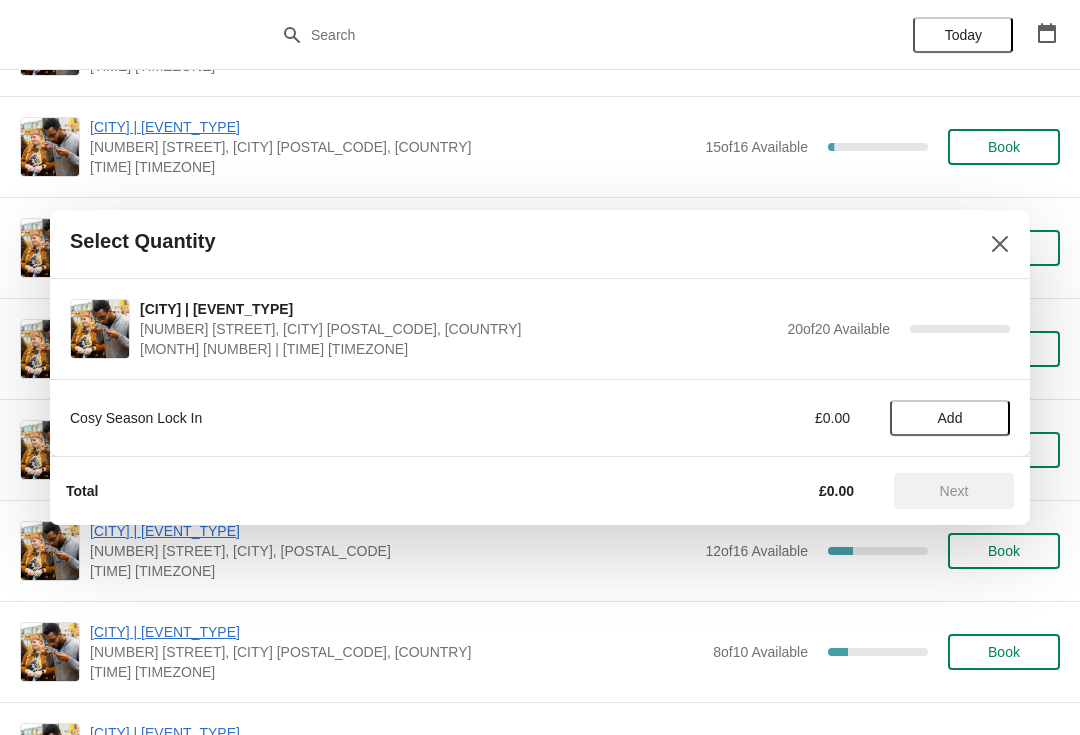 click on "Add" at bounding box center [950, 418] 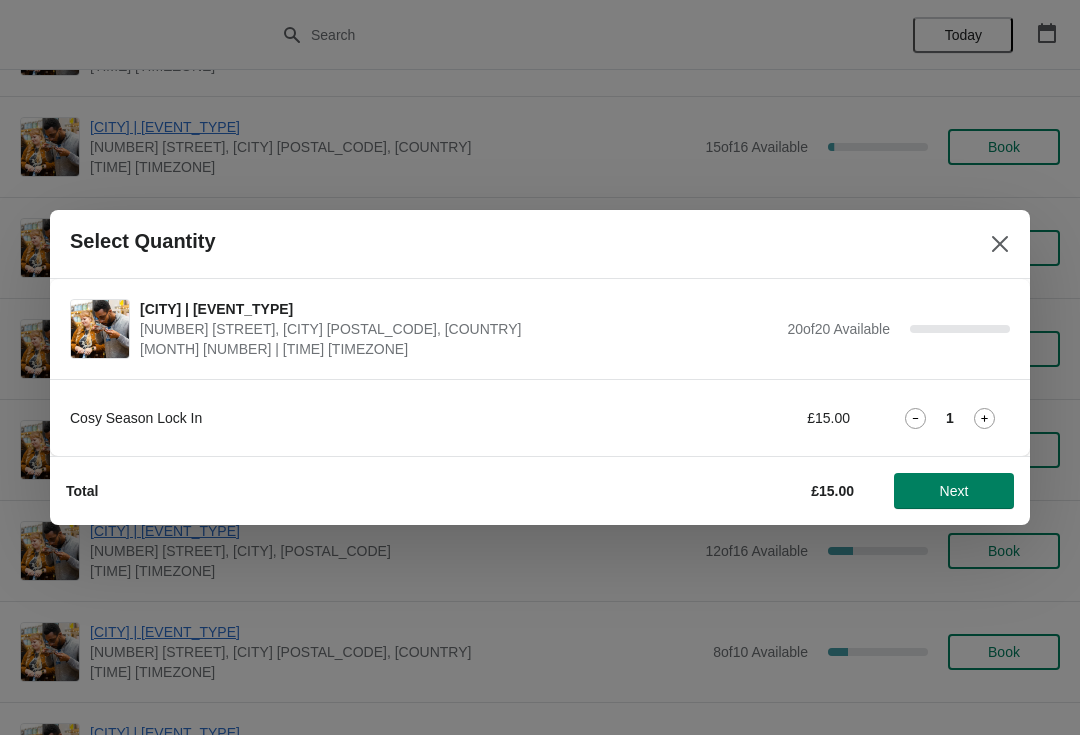 click on "Next" at bounding box center [954, 491] 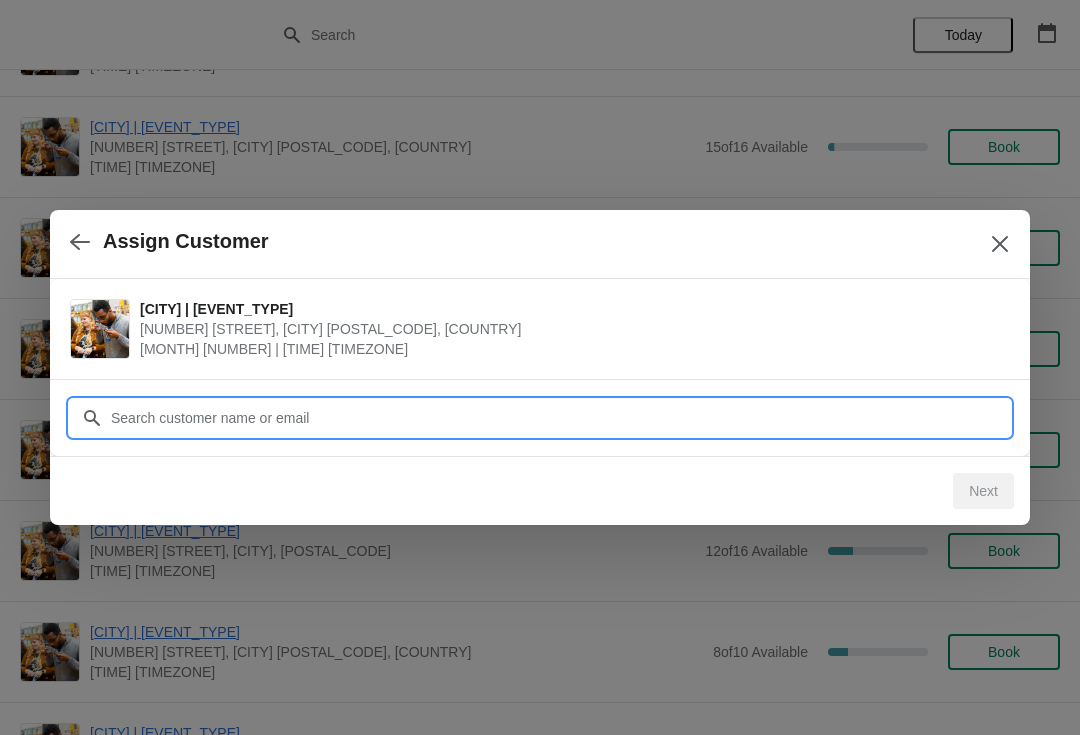 click on "Customer" at bounding box center [560, 418] 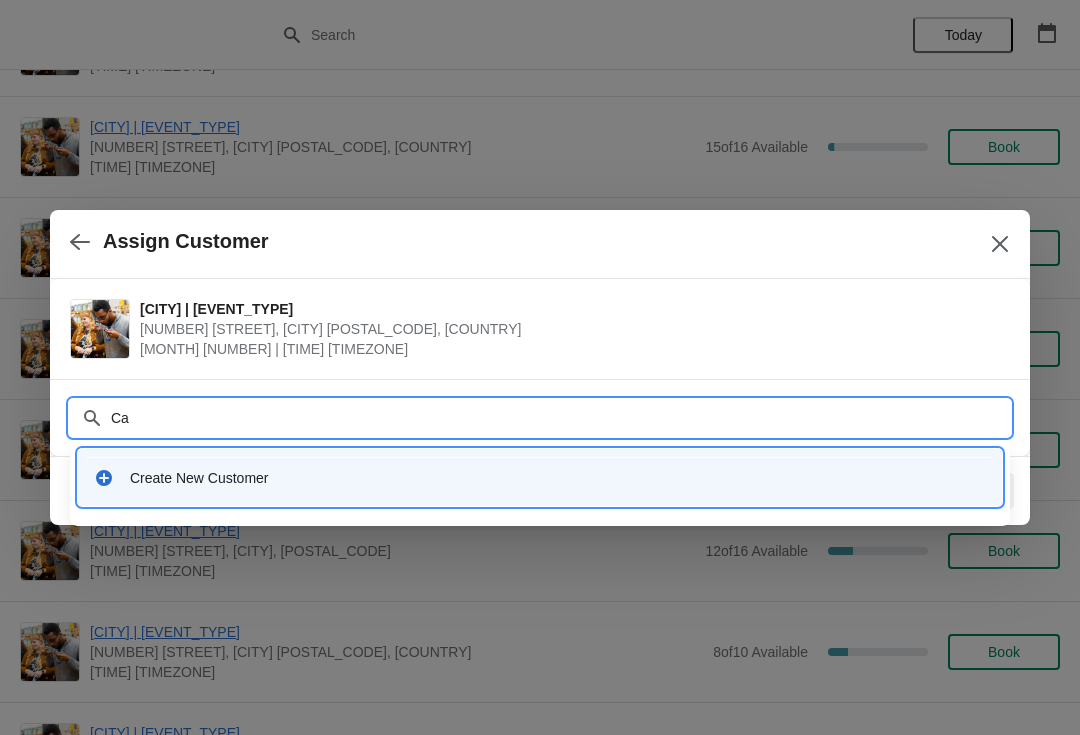 type on "C" 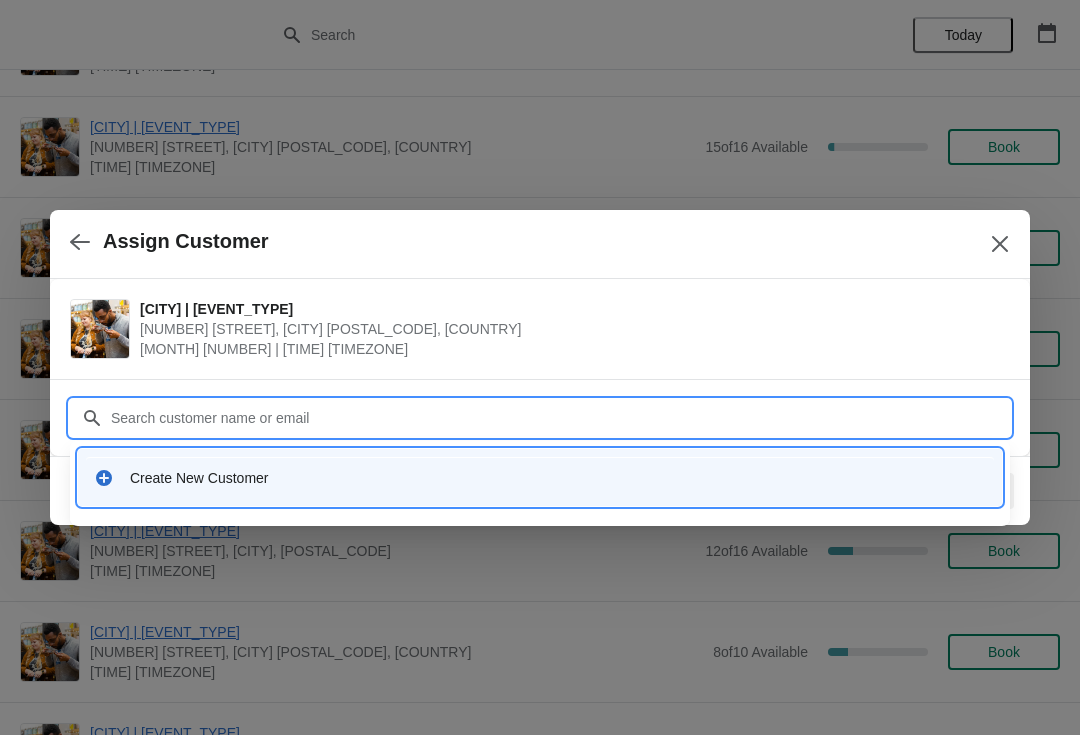 type on "B" 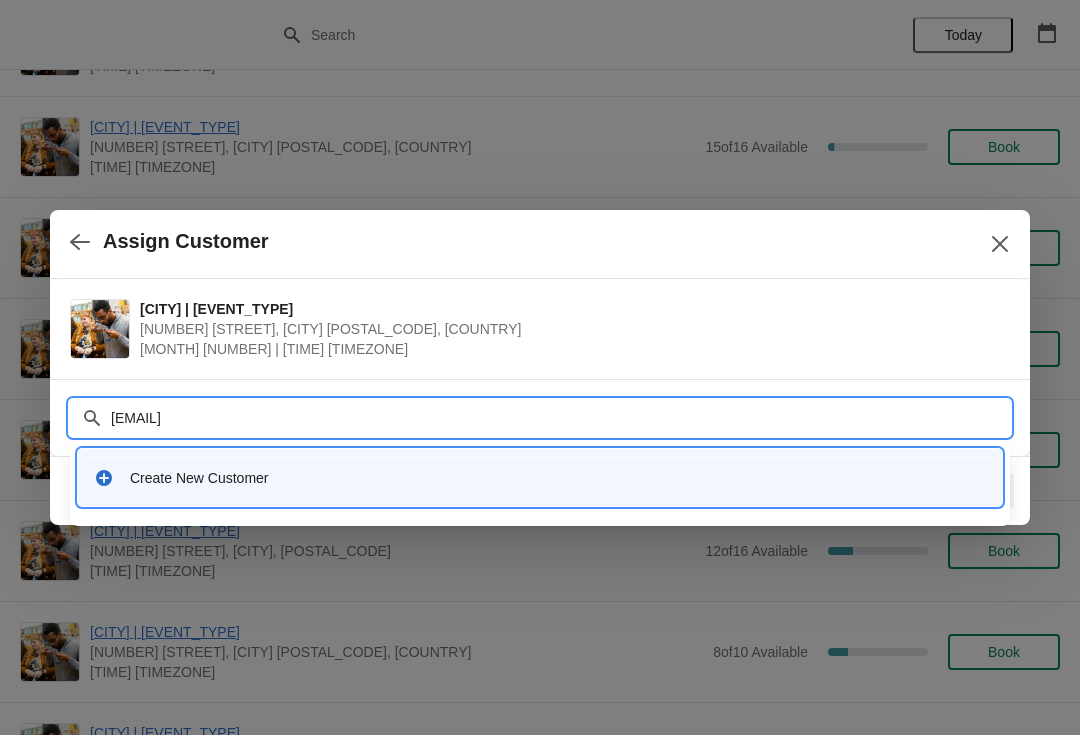 click on "Barrett.carly14@gmail.com" at bounding box center [560, 418] 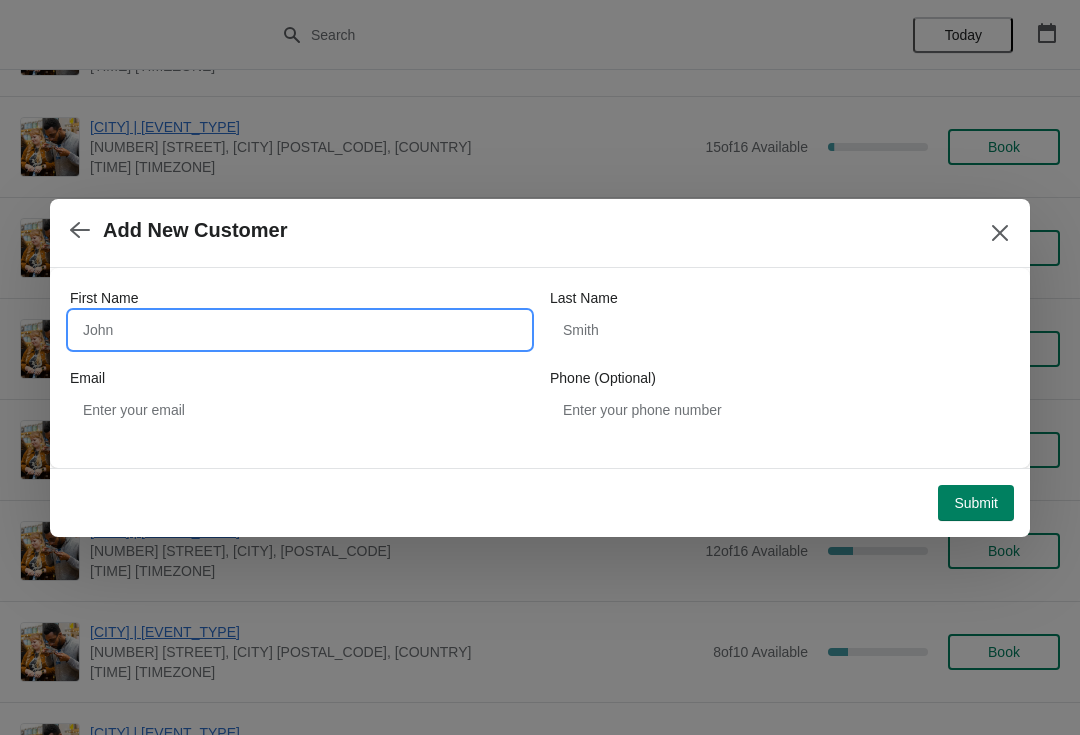 click on "First Name" at bounding box center [300, 330] 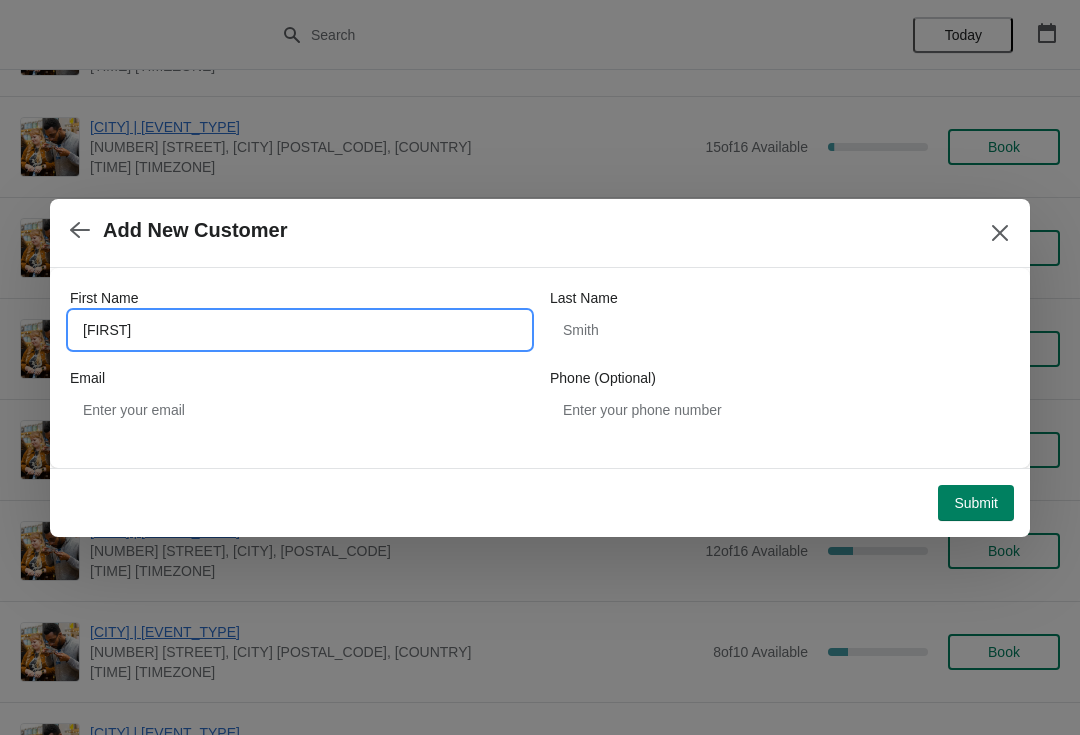 type on "Carly" 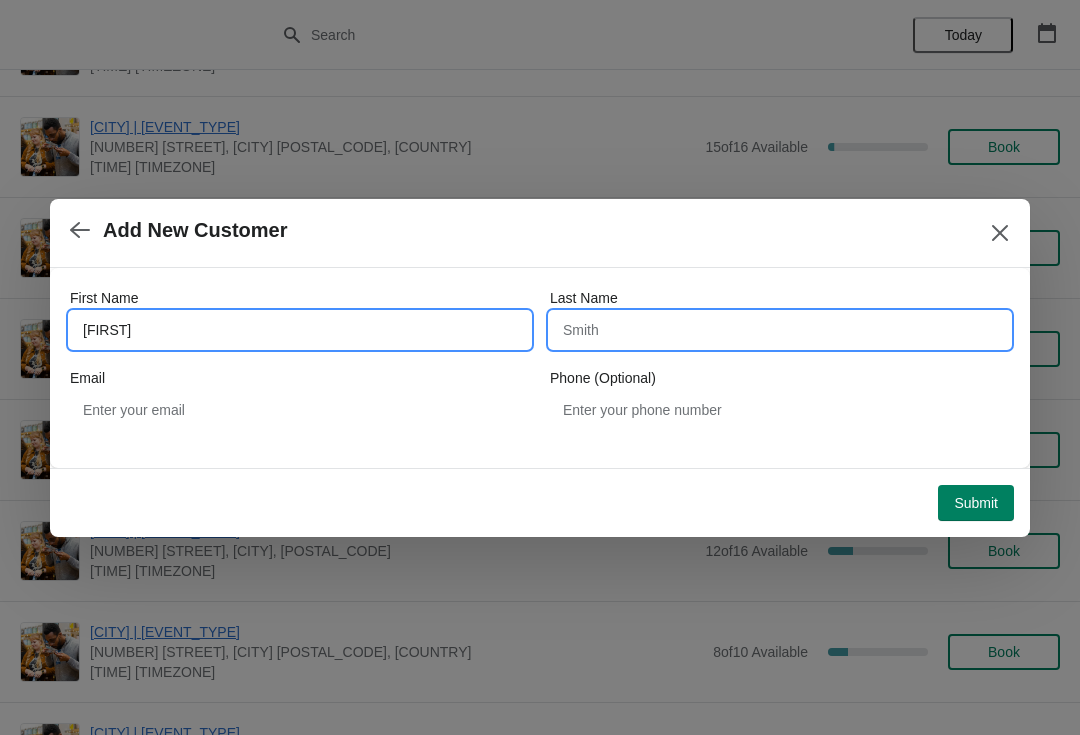 click on "Last Name" at bounding box center (780, 330) 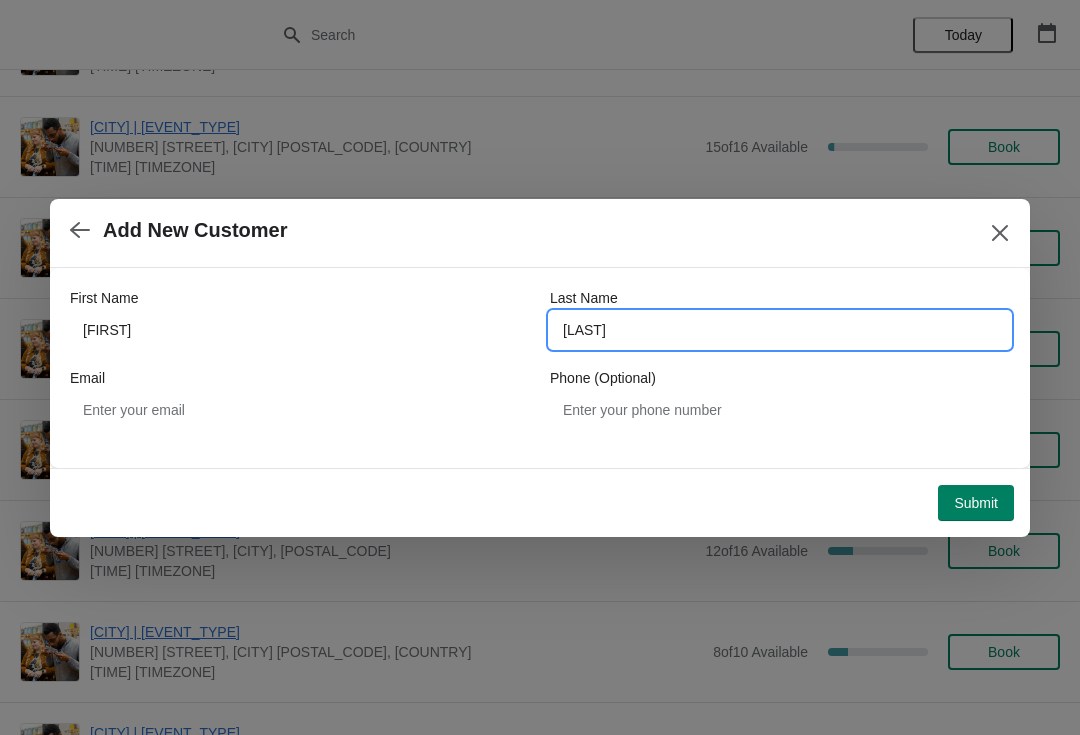 type on "Barrett" 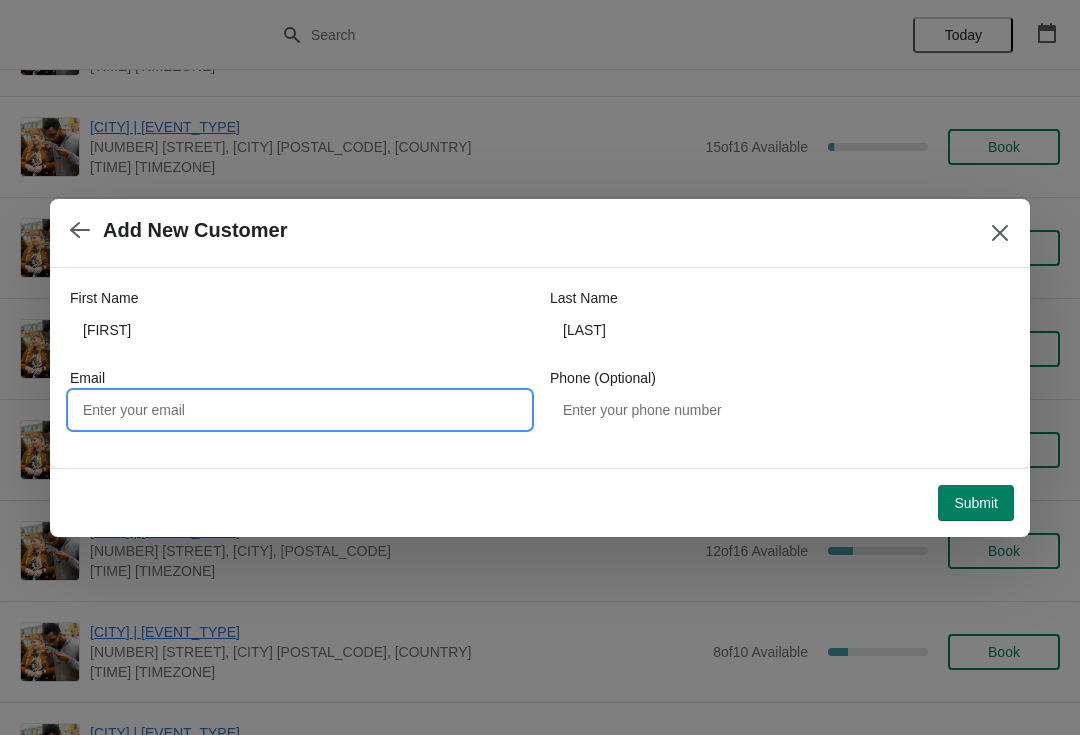 click on "Email" at bounding box center [300, 410] 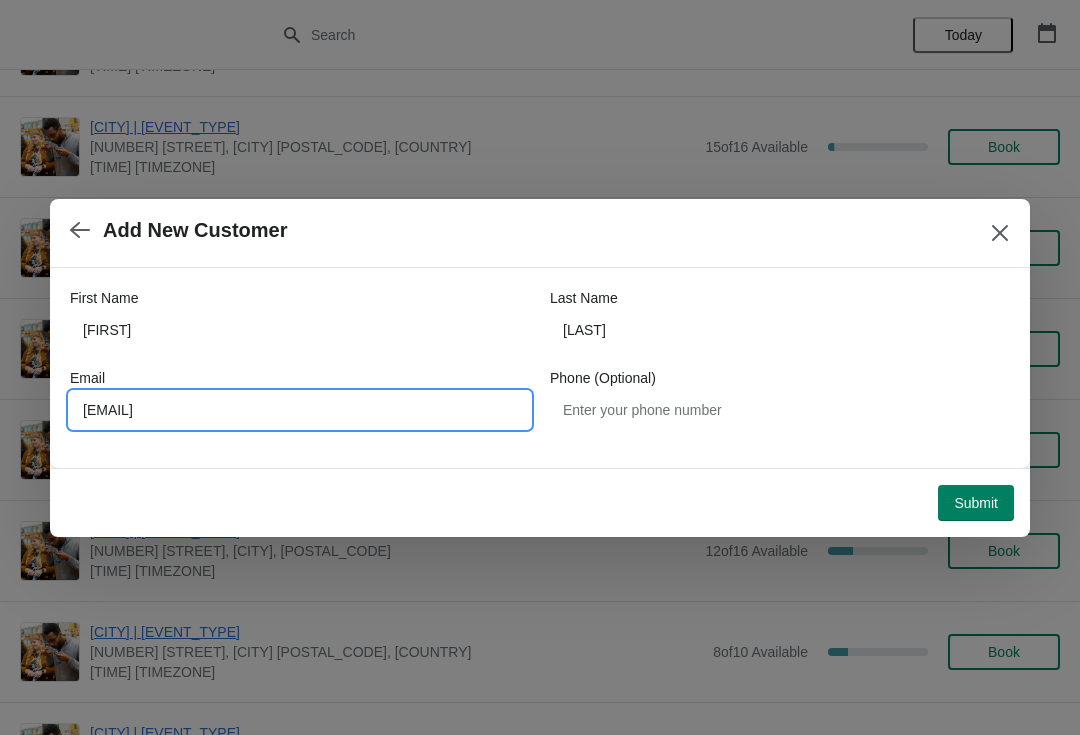 type on "barrett.carly14@gmail" 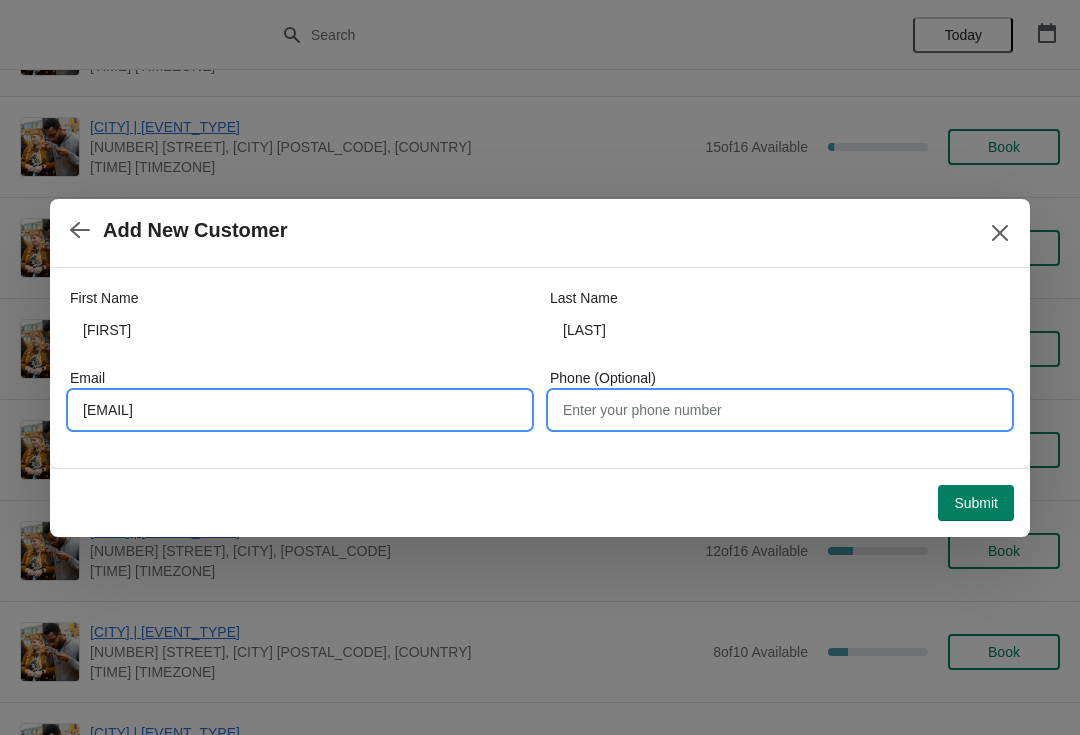 click on "Phone (Optional)" at bounding box center (780, 410) 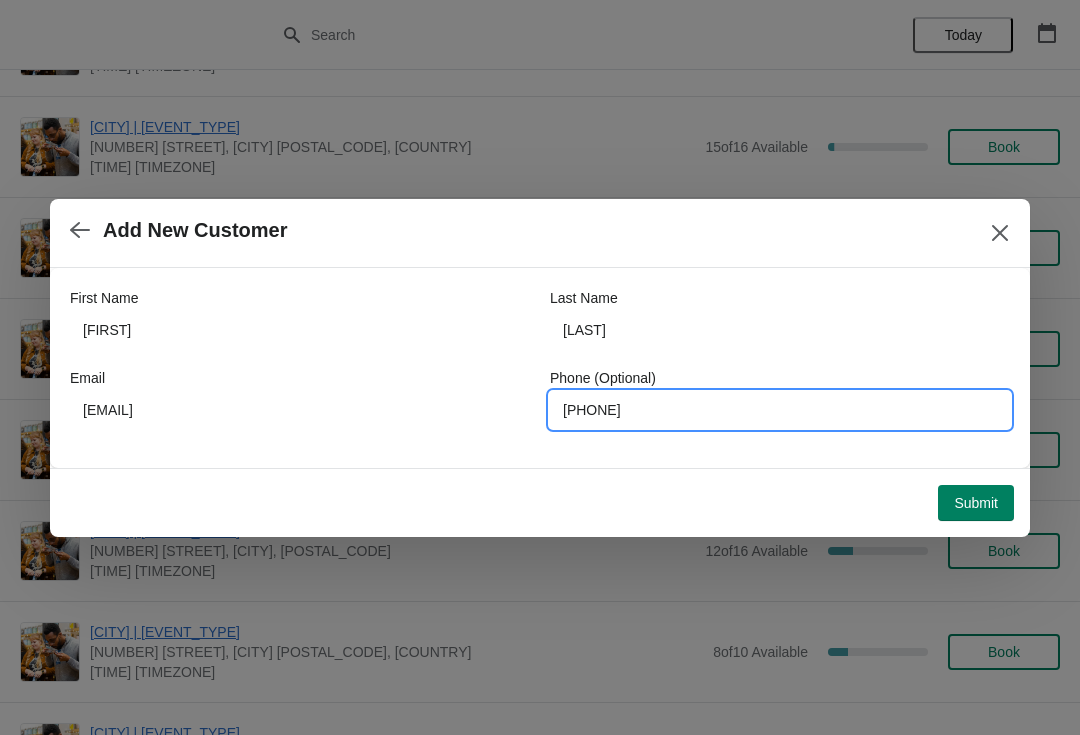 type on "07398237466" 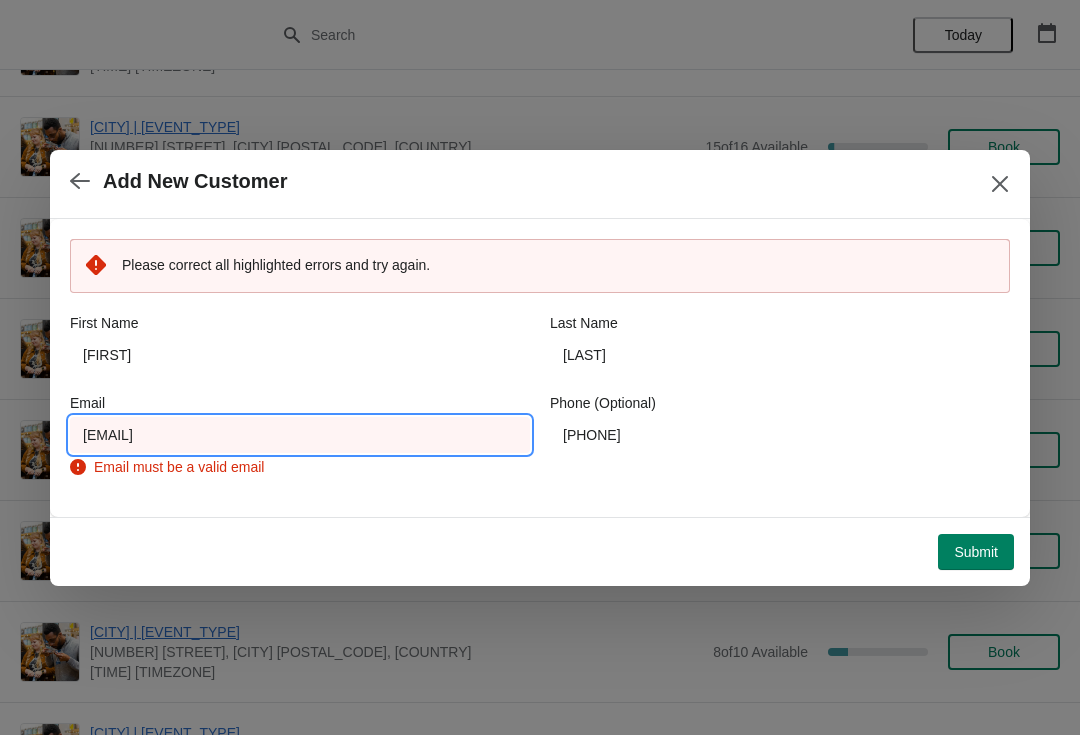 click on "barrett.carly14@gmail" at bounding box center [300, 435] 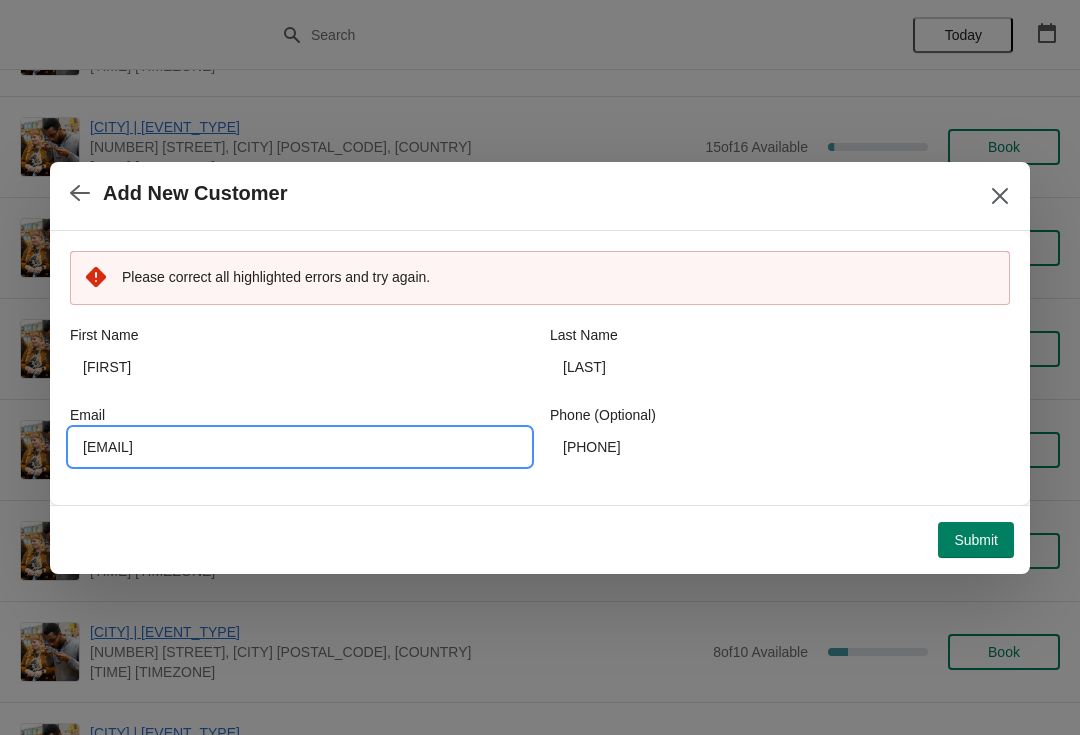 type on "barrett.carly14@gmail.com" 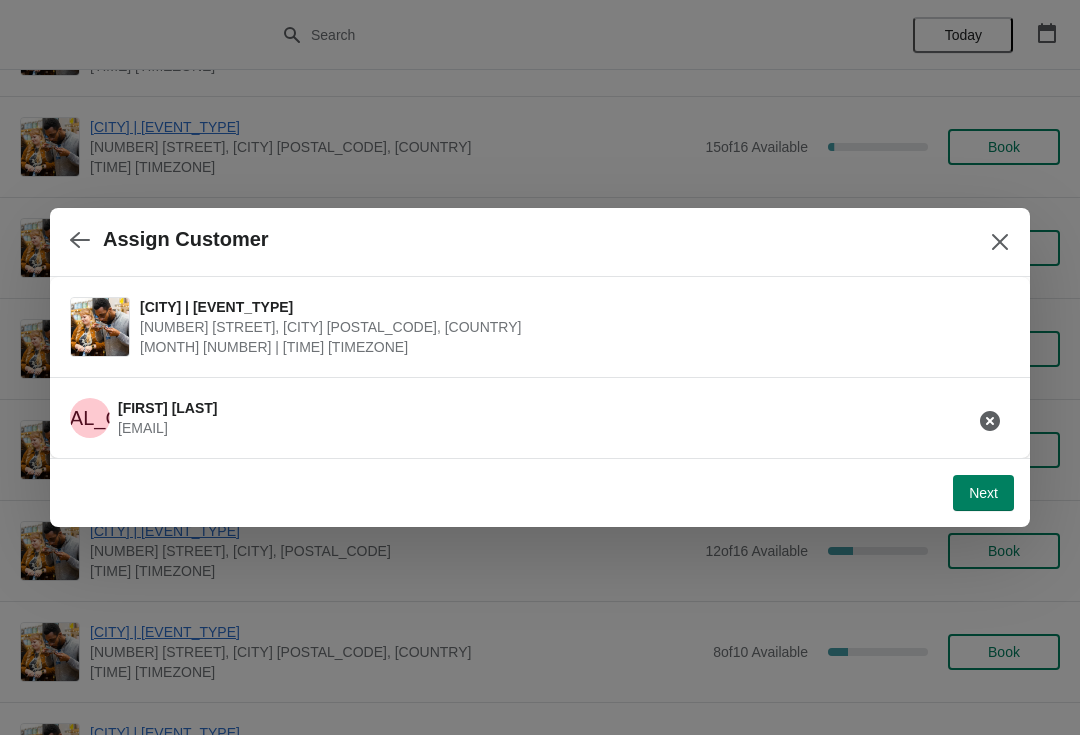 click on "Next" at bounding box center (983, 493) 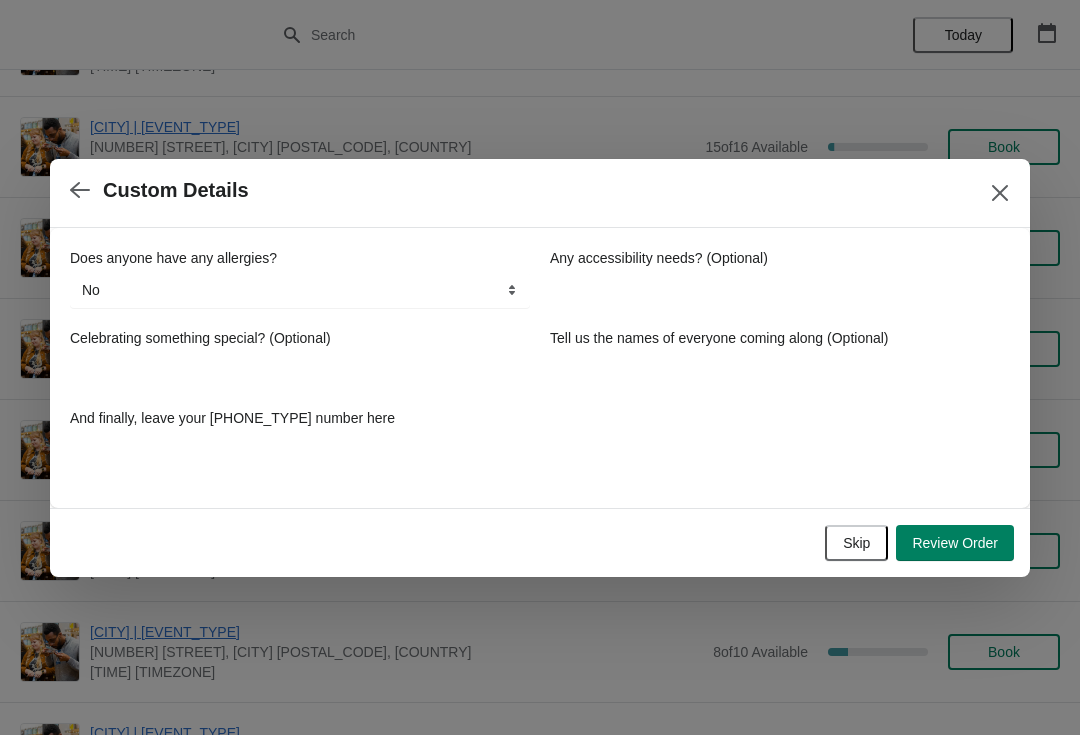 click on "Does anyone have any allergies? No Yes, nuts Yes, wheat Yes, other No Any accessibility needs? (Optional) Celebrating something special? (Optional) Tell us the names of everyone coming along (Optional) And finally, leave your mobile number here" at bounding box center (540, 358) 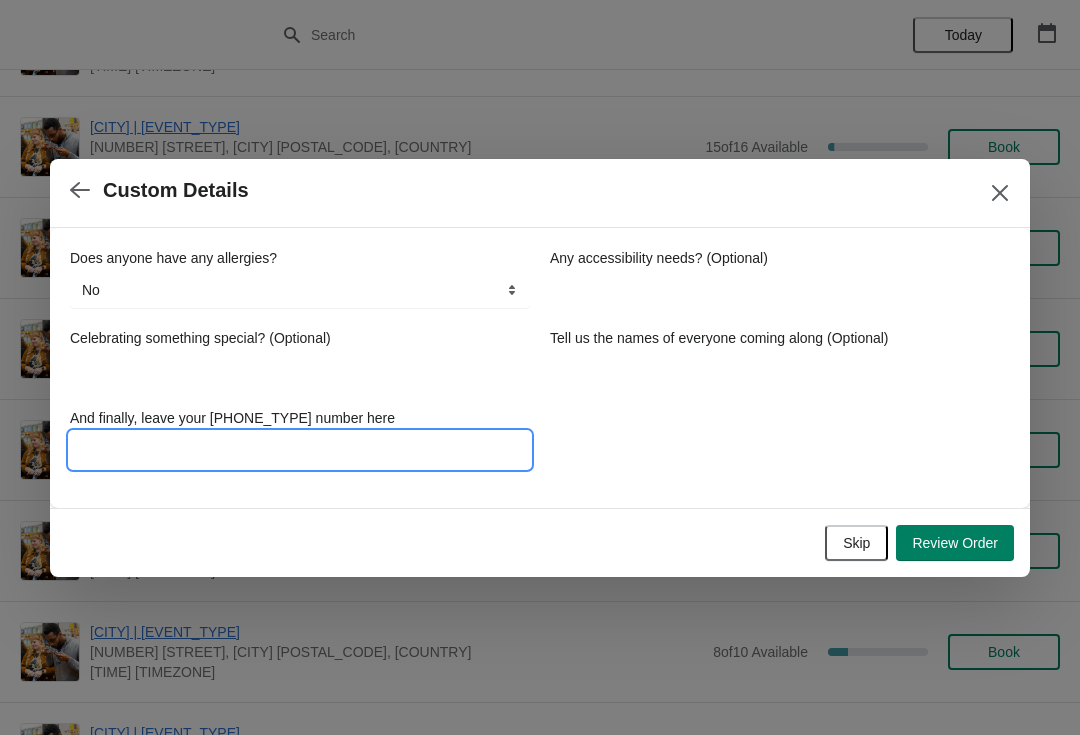 click on "And finally, leave your mobile number here" at bounding box center (300, 450) 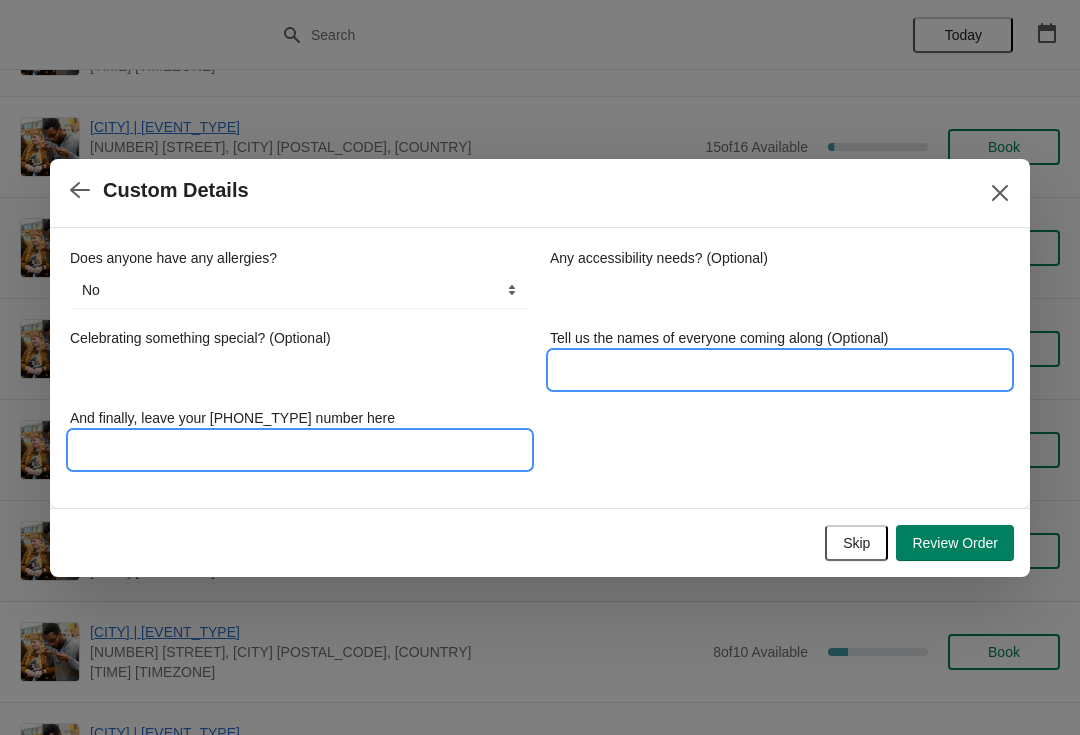 click on "Tell us the names of everyone coming along (Optional)" at bounding box center (780, 370) 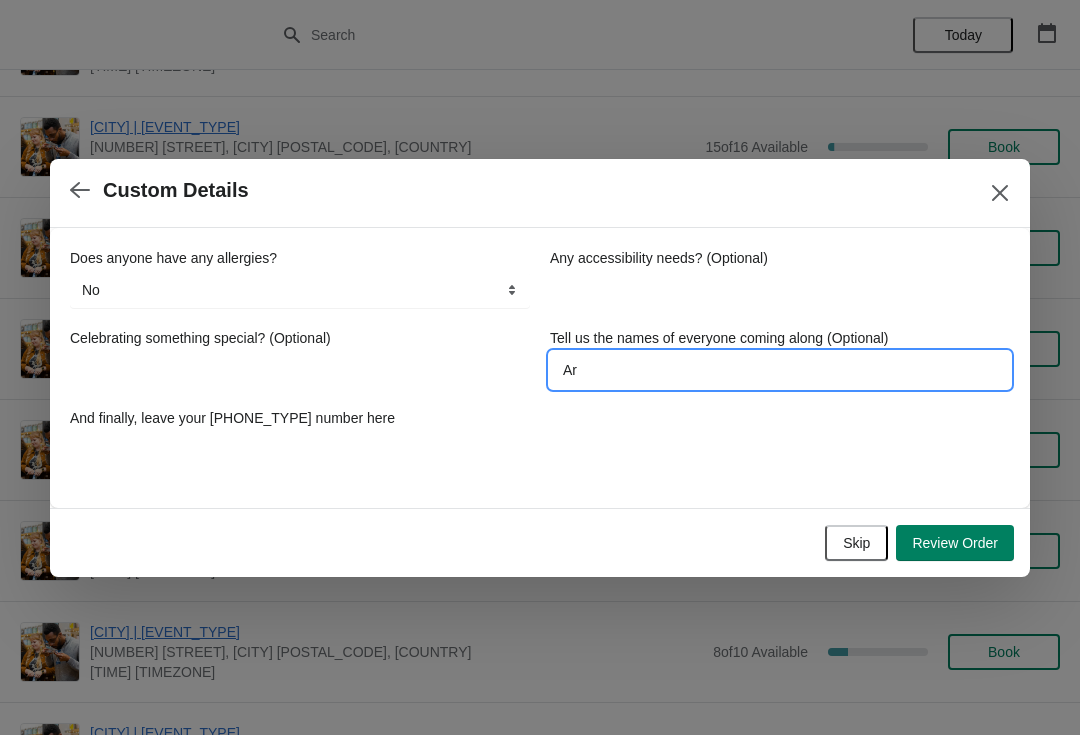 type on "A" 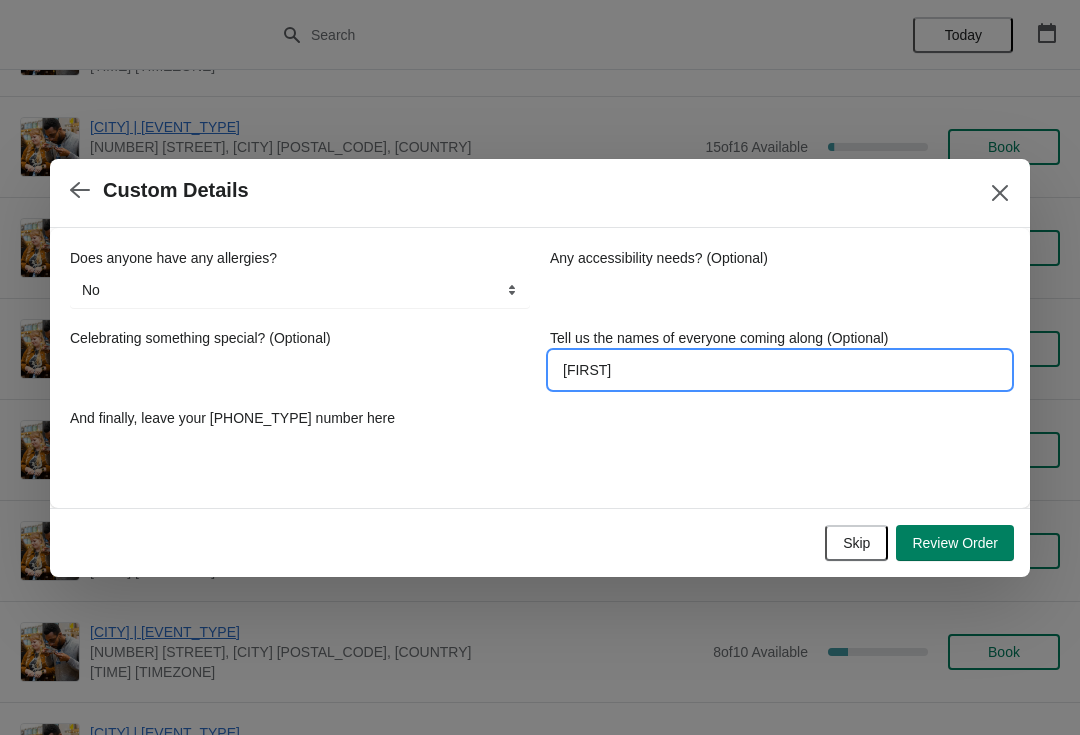type on "Carly" 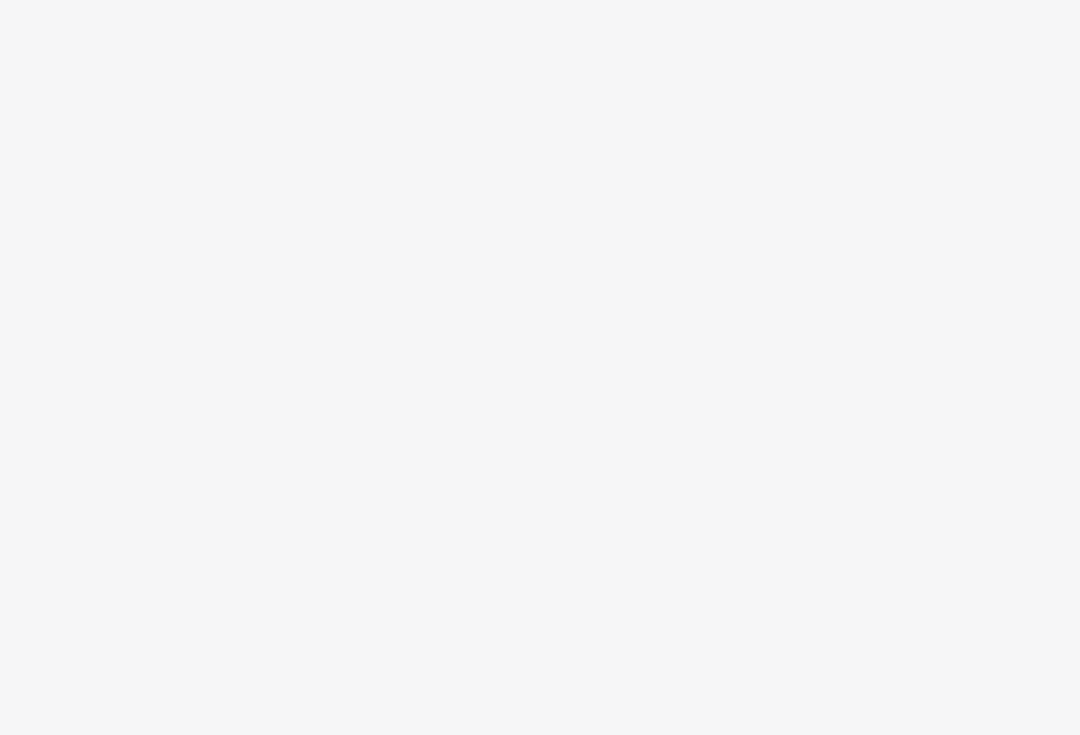 scroll, scrollTop: 0, scrollLeft: 0, axis: both 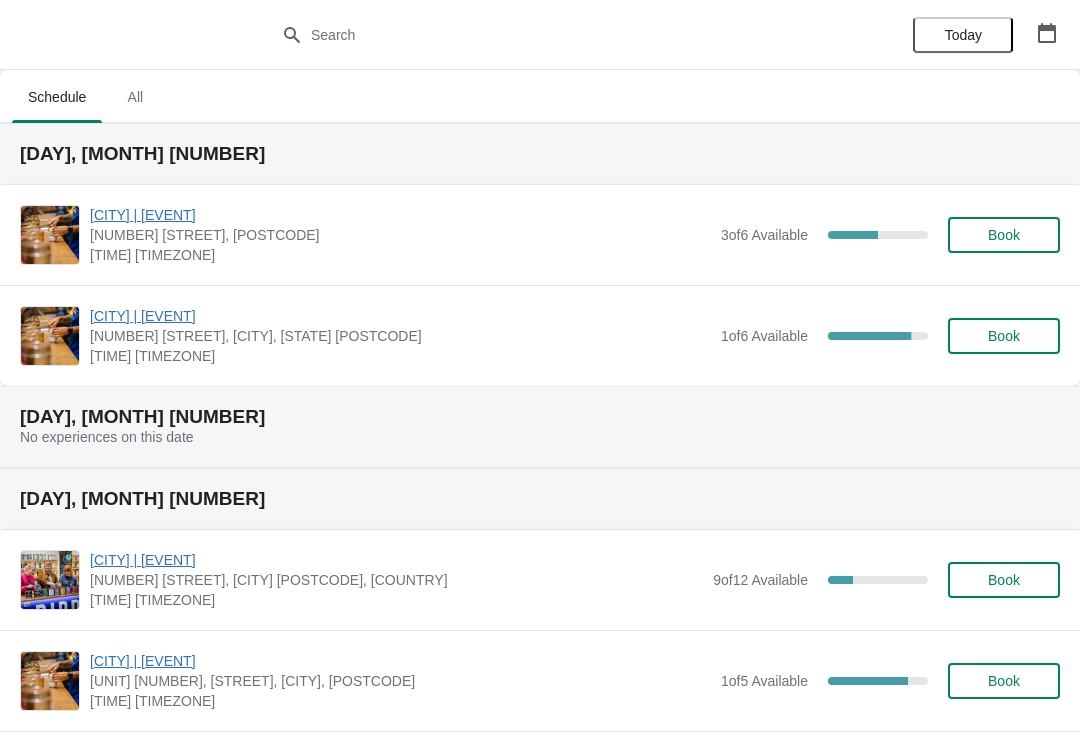 click at bounding box center [1047, 33] 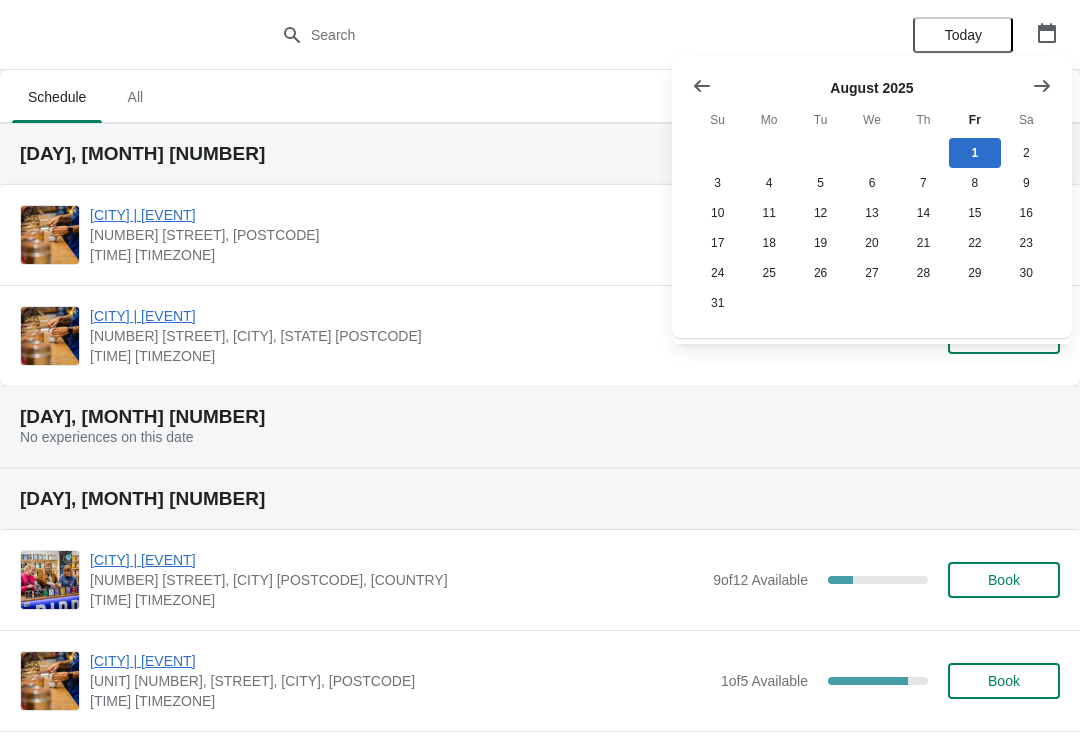 click at bounding box center (1042, 86) 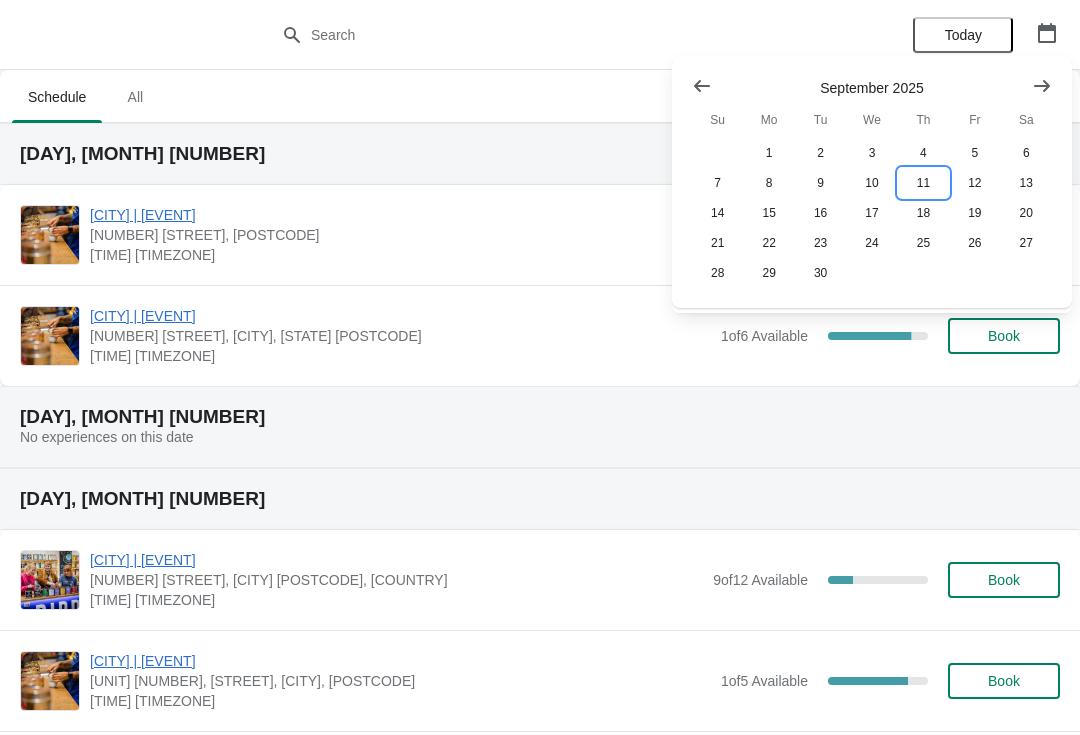 click on "11" at bounding box center [923, 183] 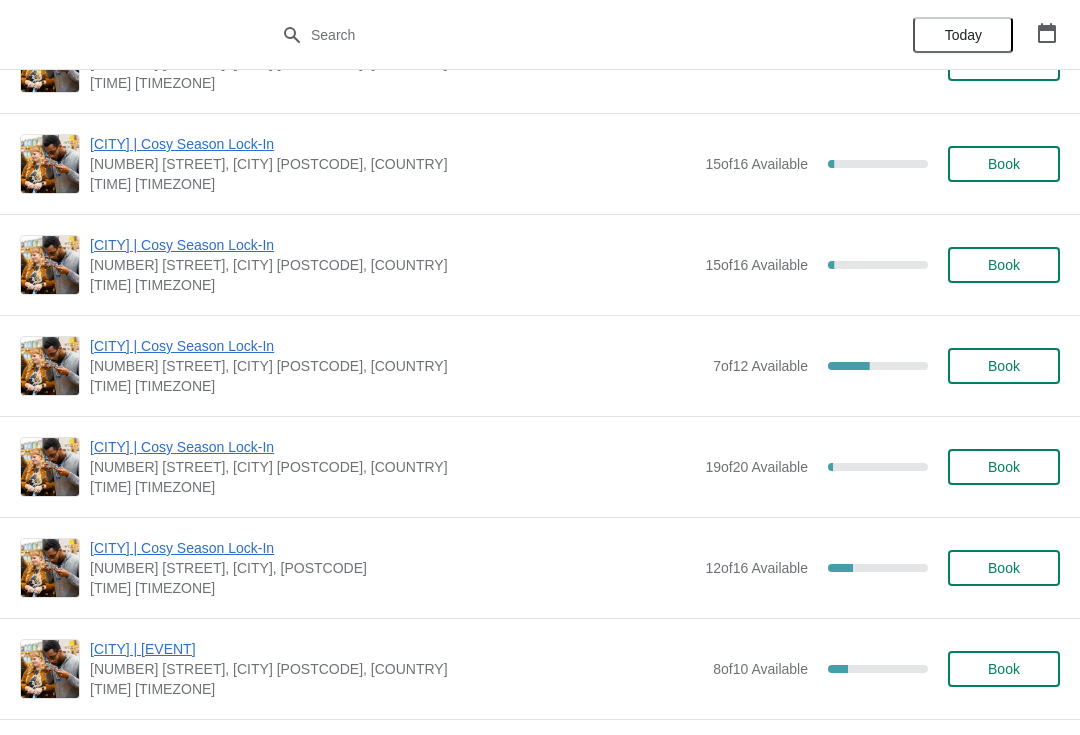 scroll, scrollTop: 1186, scrollLeft: 0, axis: vertical 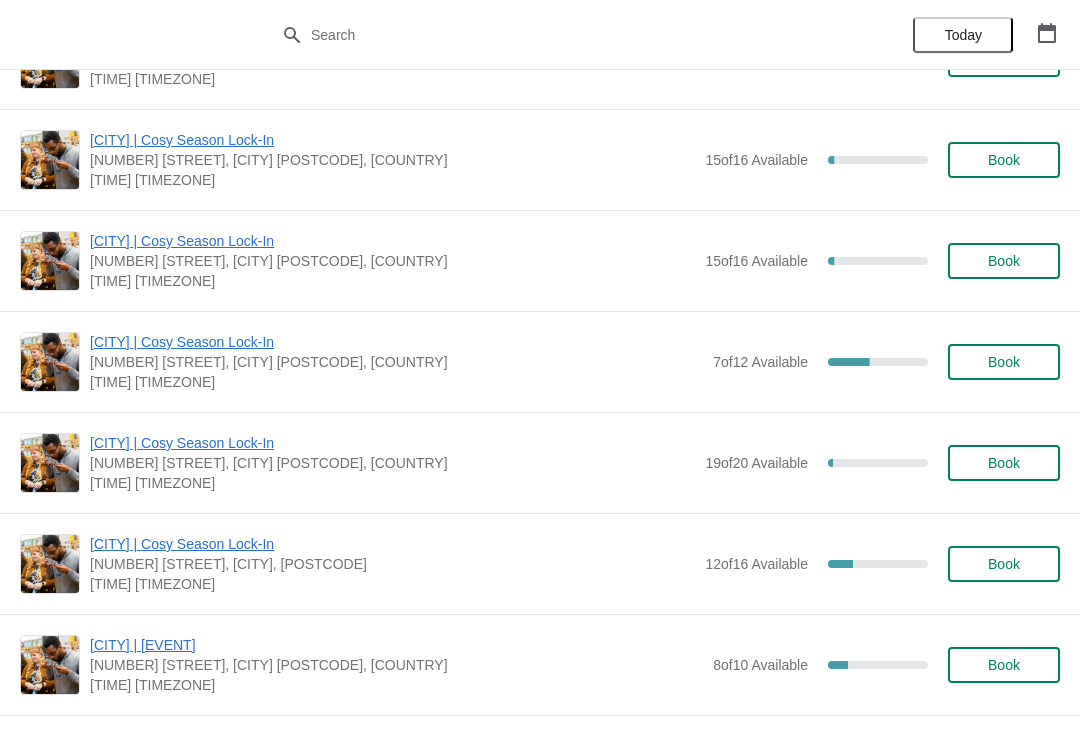 click on "Book" at bounding box center (1004, 463) 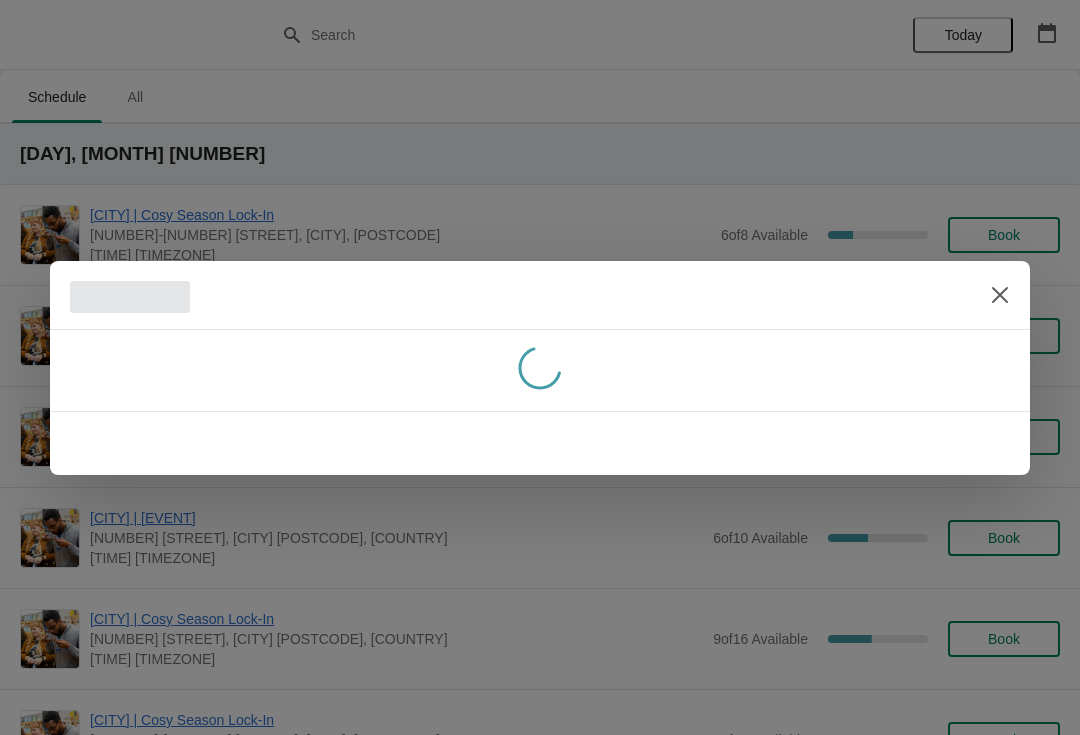 scroll, scrollTop: 0, scrollLeft: 0, axis: both 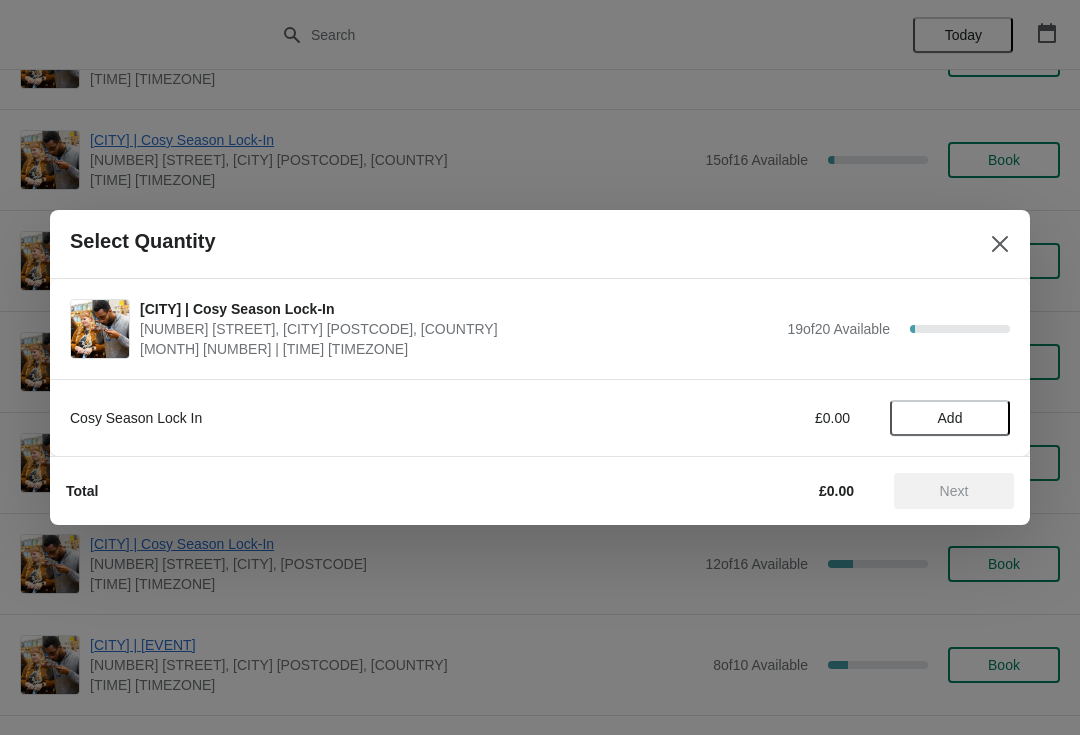 click on "Add" at bounding box center [950, 418] 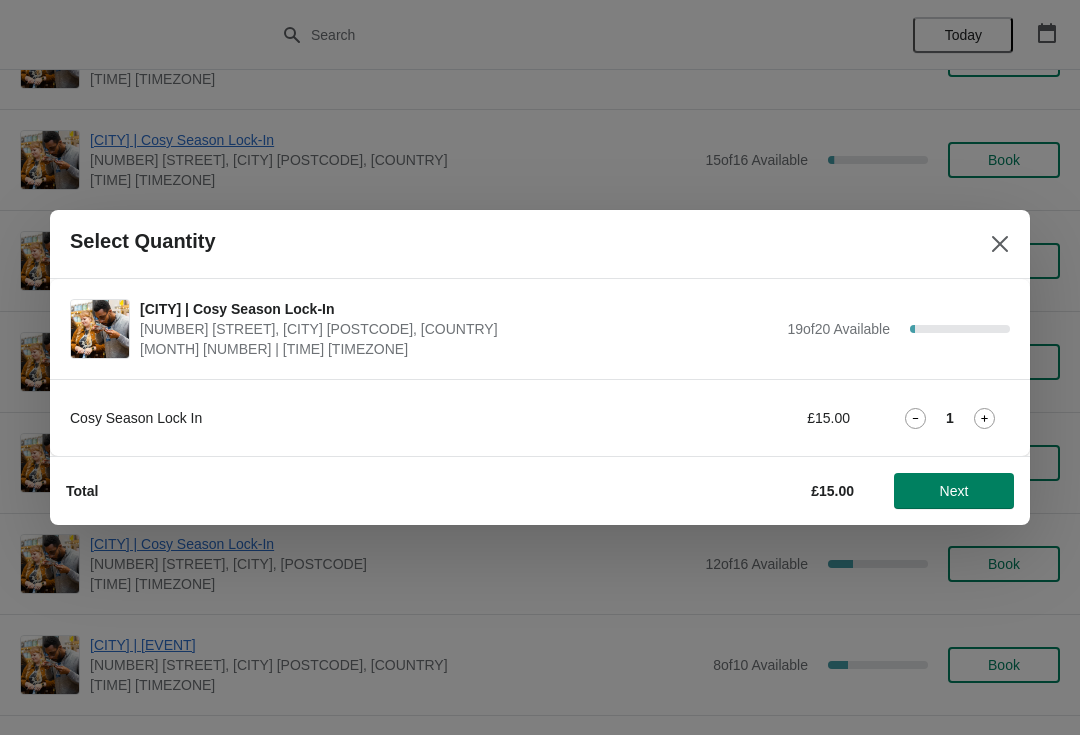 click on "Next" at bounding box center [954, 491] 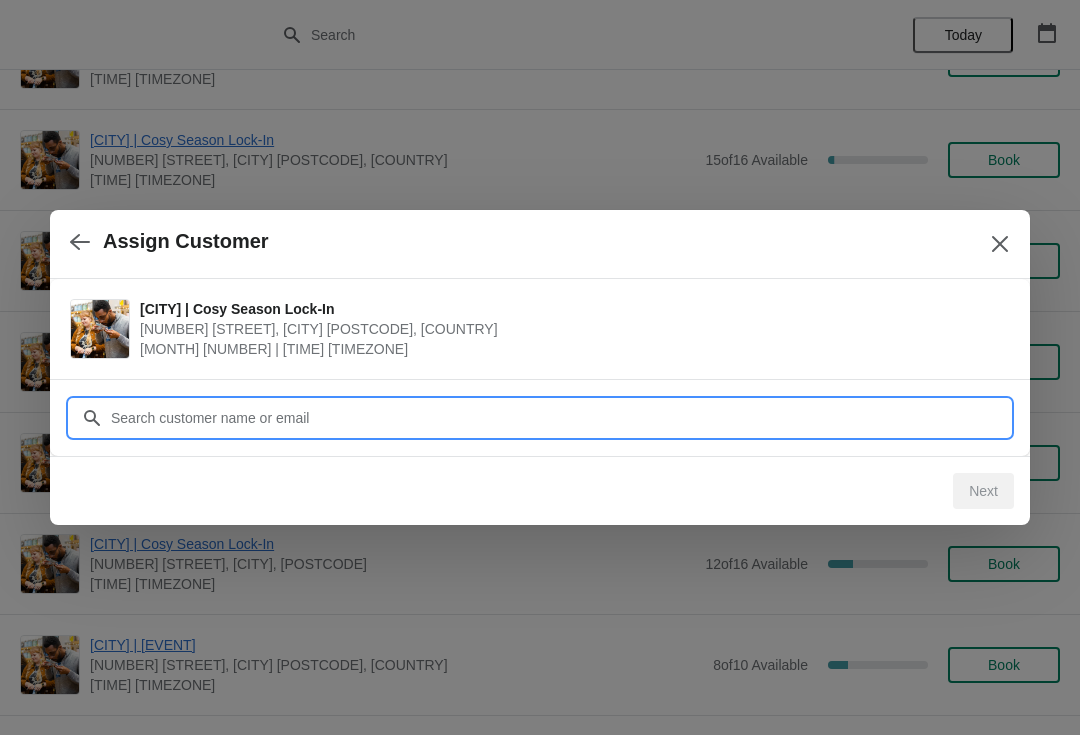 click on "Customer" at bounding box center (560, 418) 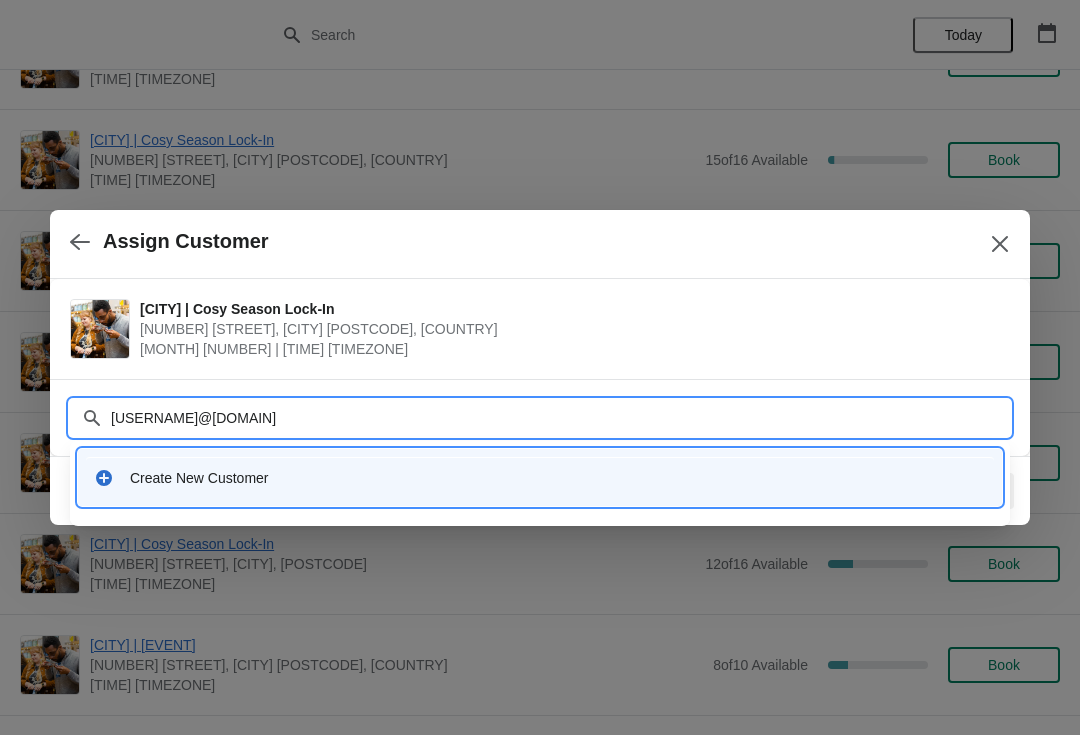 type on "[USERNAME]@[DOMAIN]" 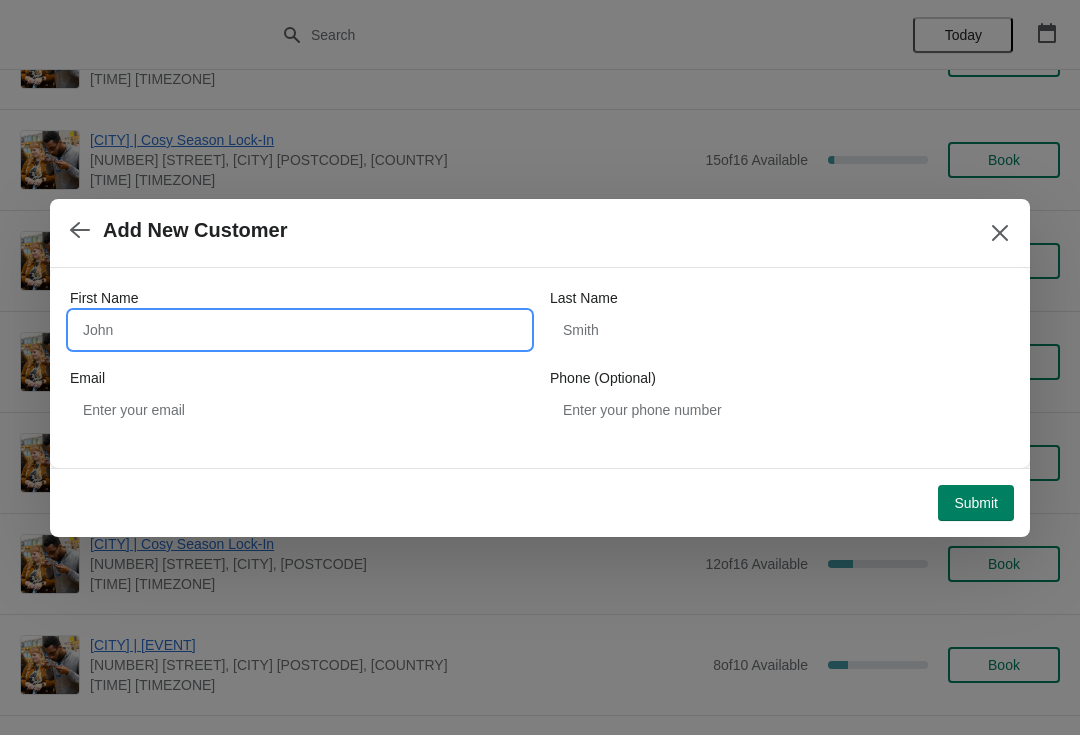 click on "First Name" at bounding box center (300, 330) 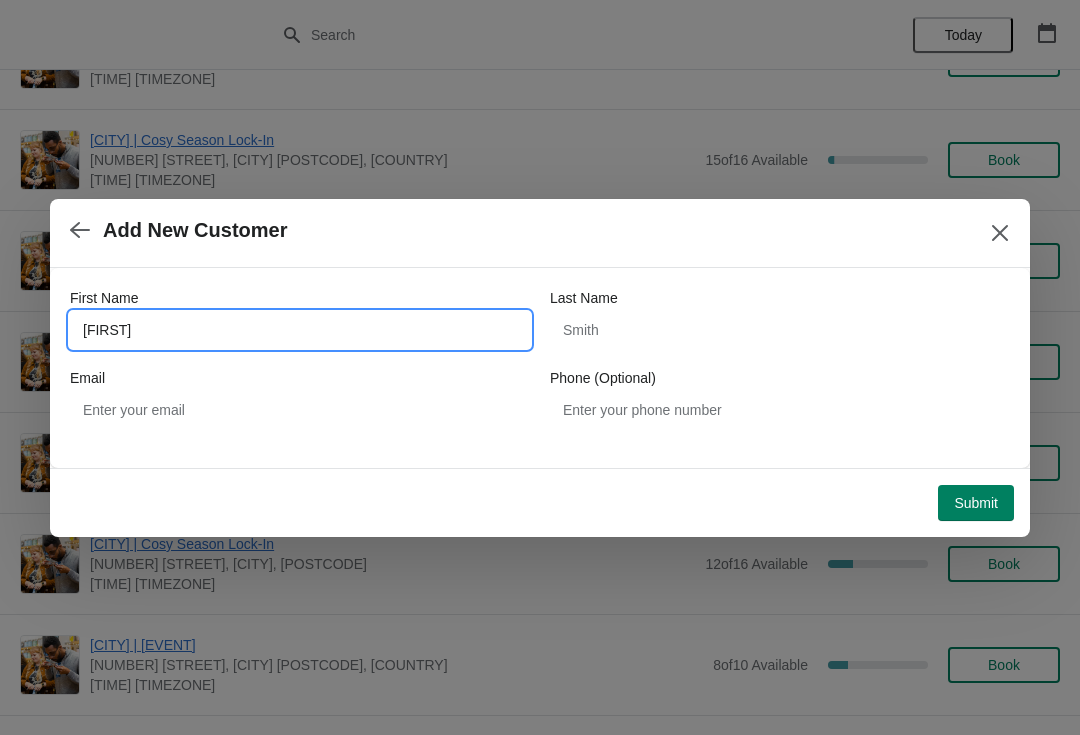 type on "[FIRST]" 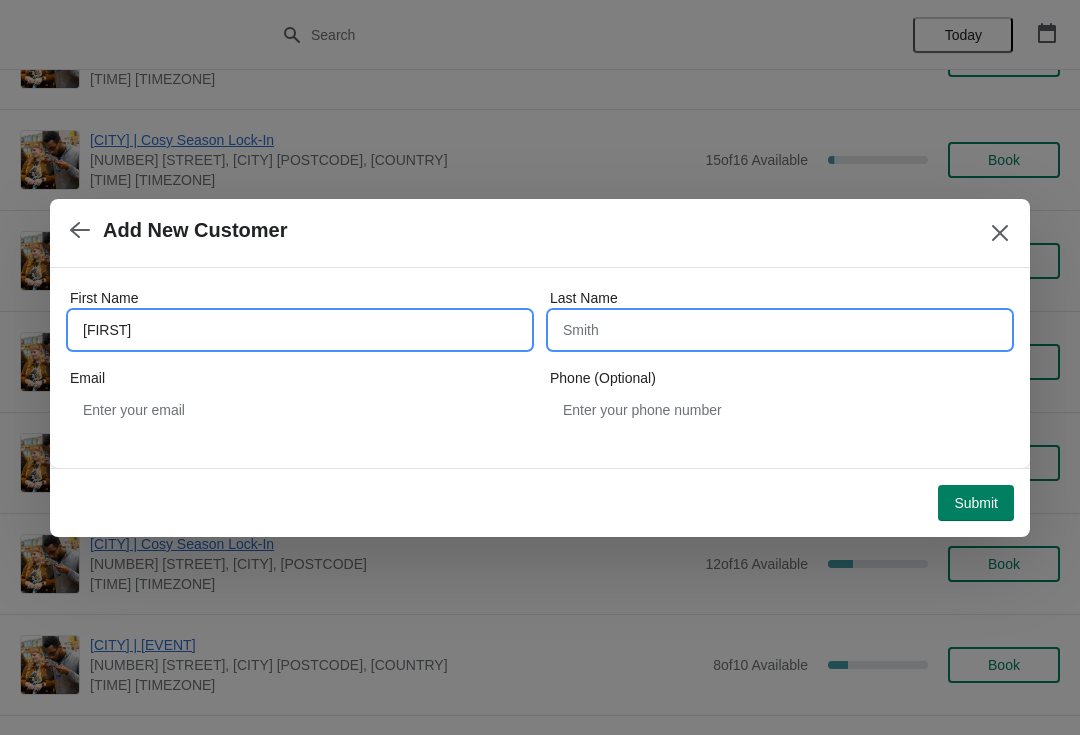 click on "Last Name" at bounding box center (780, 330) 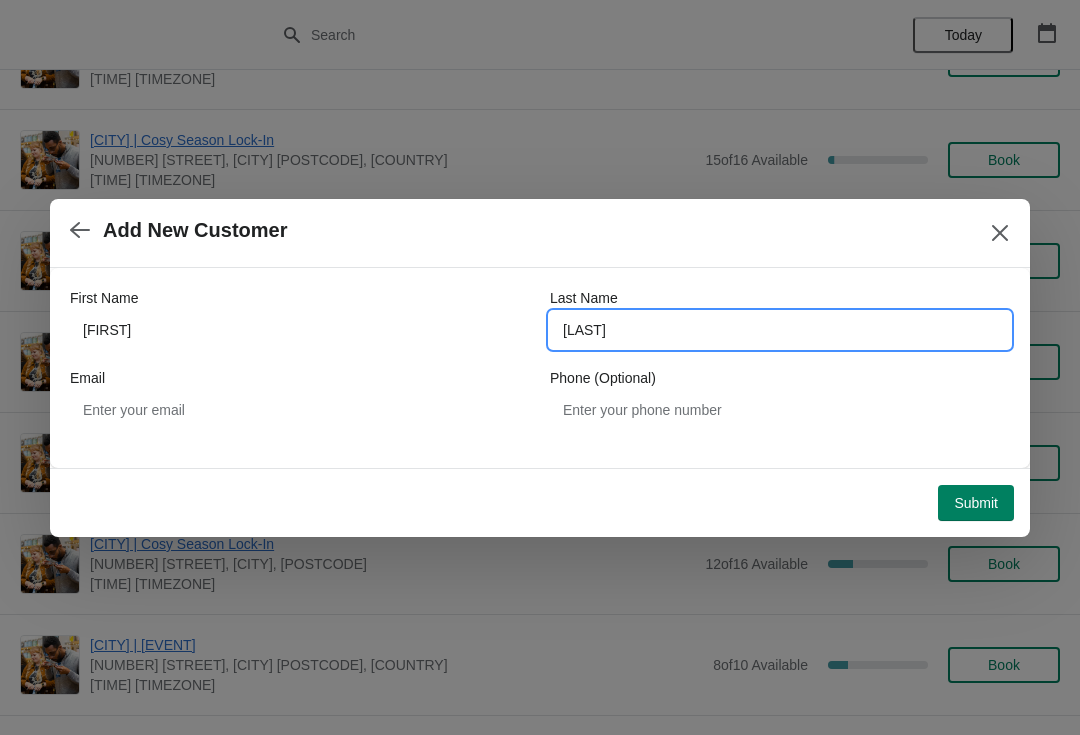type on "[LAST]" 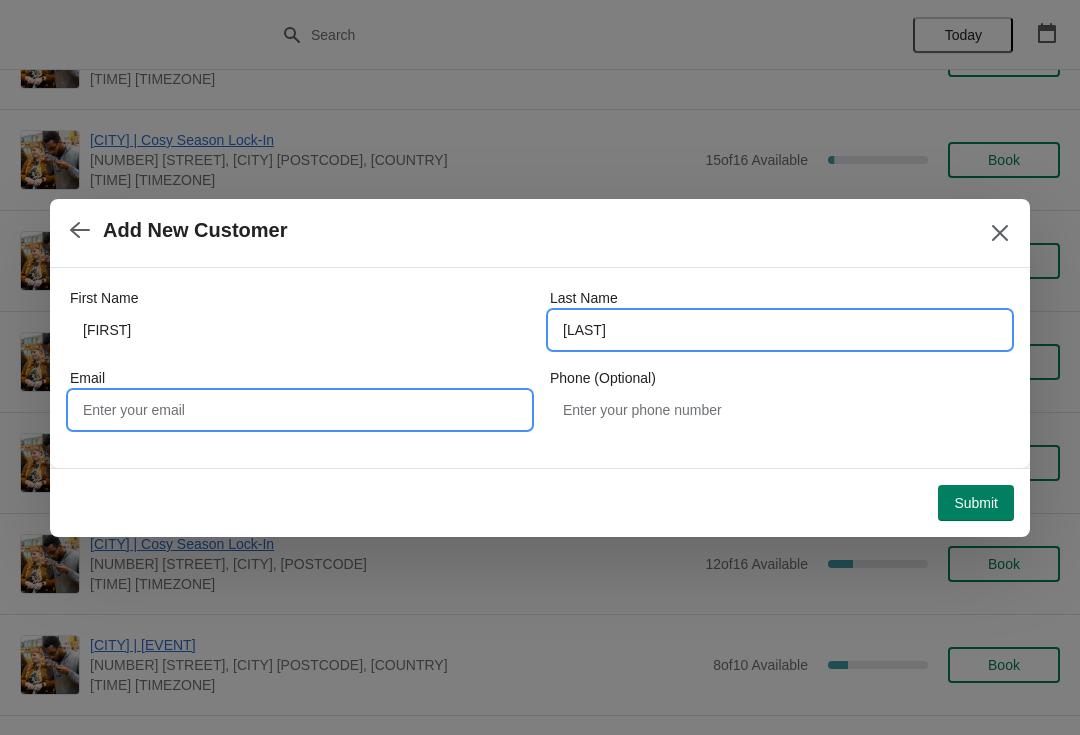 click on "Email" at bounding box center [300, 410] 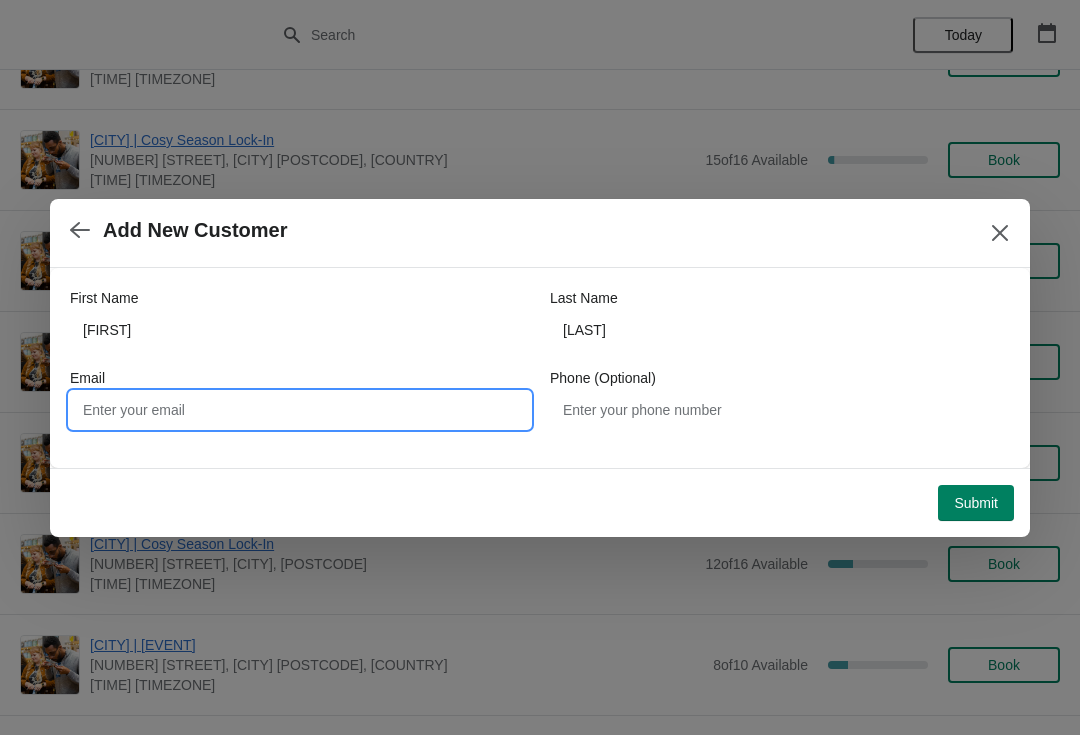 type on "[USERNAME]" 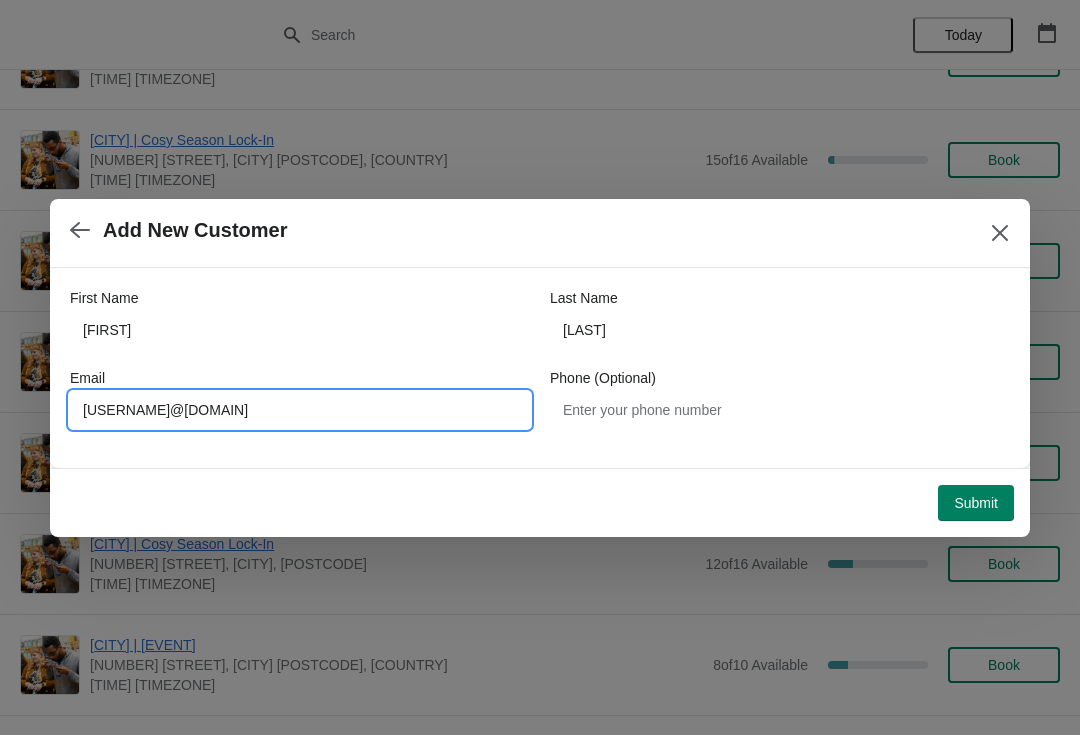 type on "[USERNAME]@[DOMAIN]" 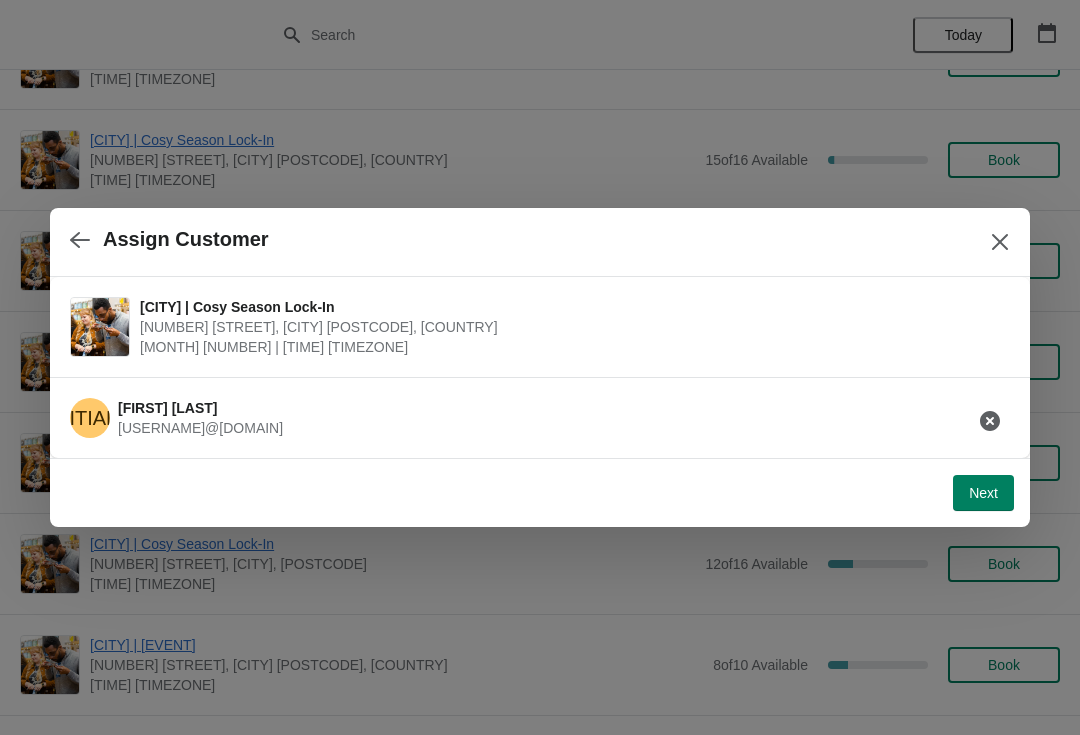 click on "Next" at bounding box center [983, 493] 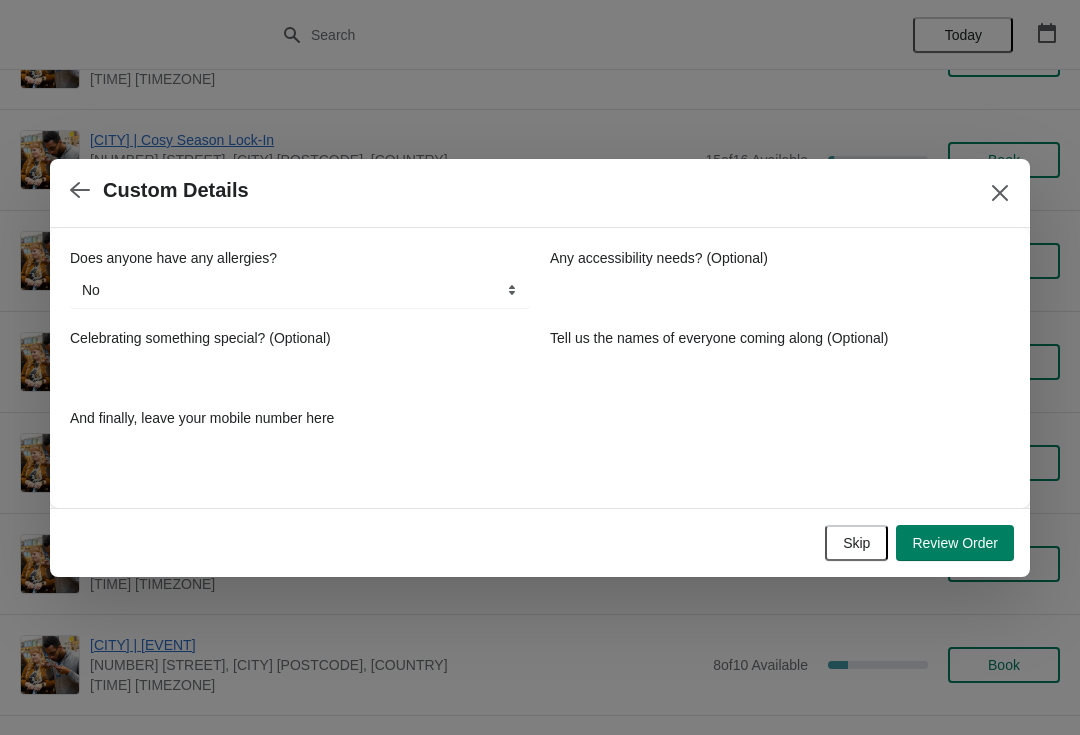 click on "Review Order" at bounding box center (955, 543) 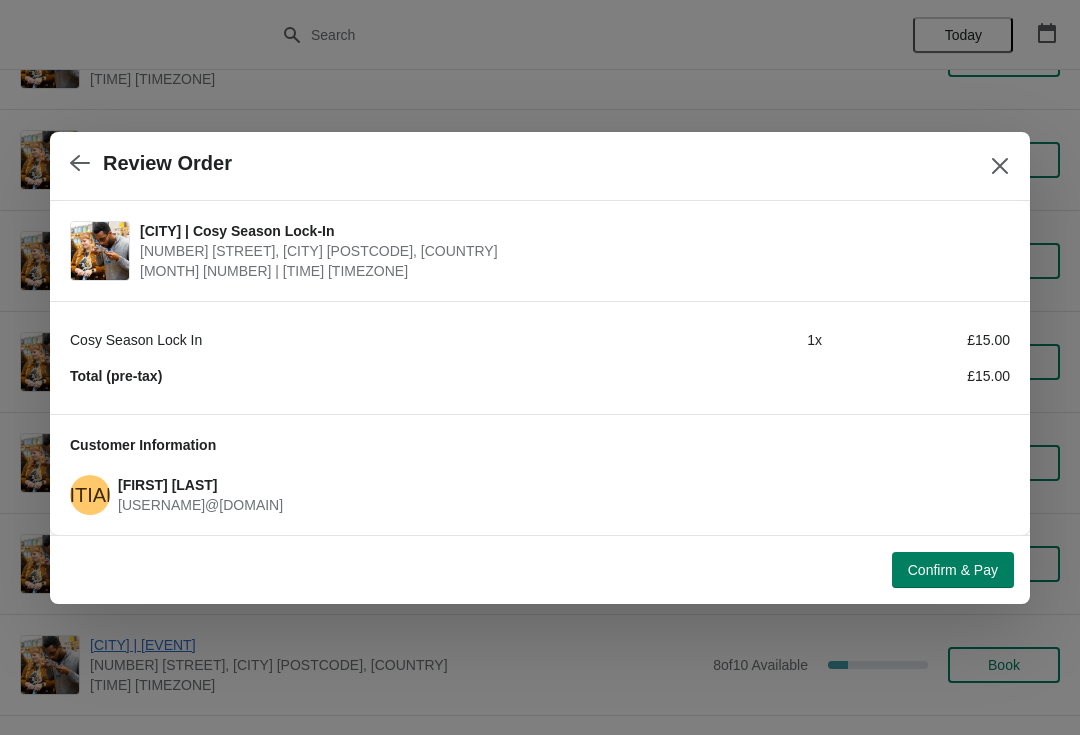 click on "Confirm & Pay" at bounding box center [953, 570] 